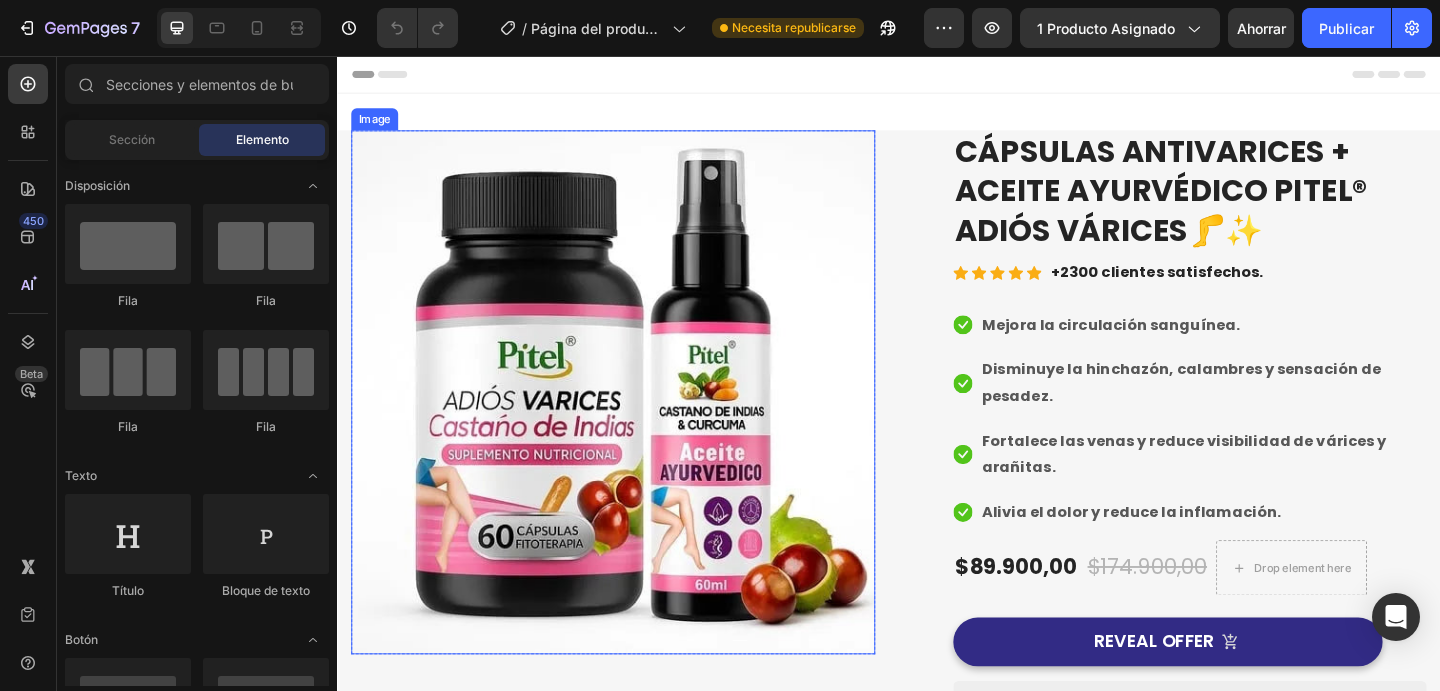 scroll, scrollTop: 467, scrollLeft: 0, axis: vertical 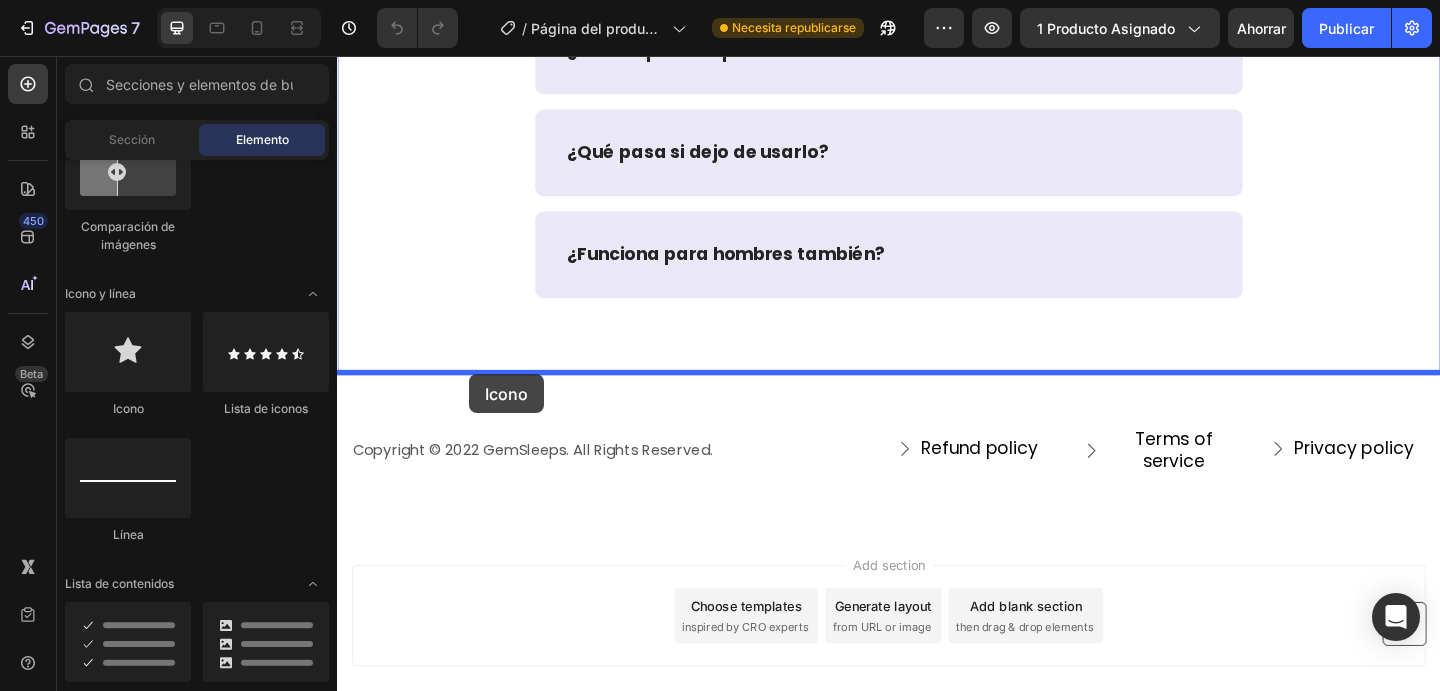 drag, startPoint x: 447, startPoint y: 409, endPoint x: 481, endPoint y: 402, distance: 34.713108 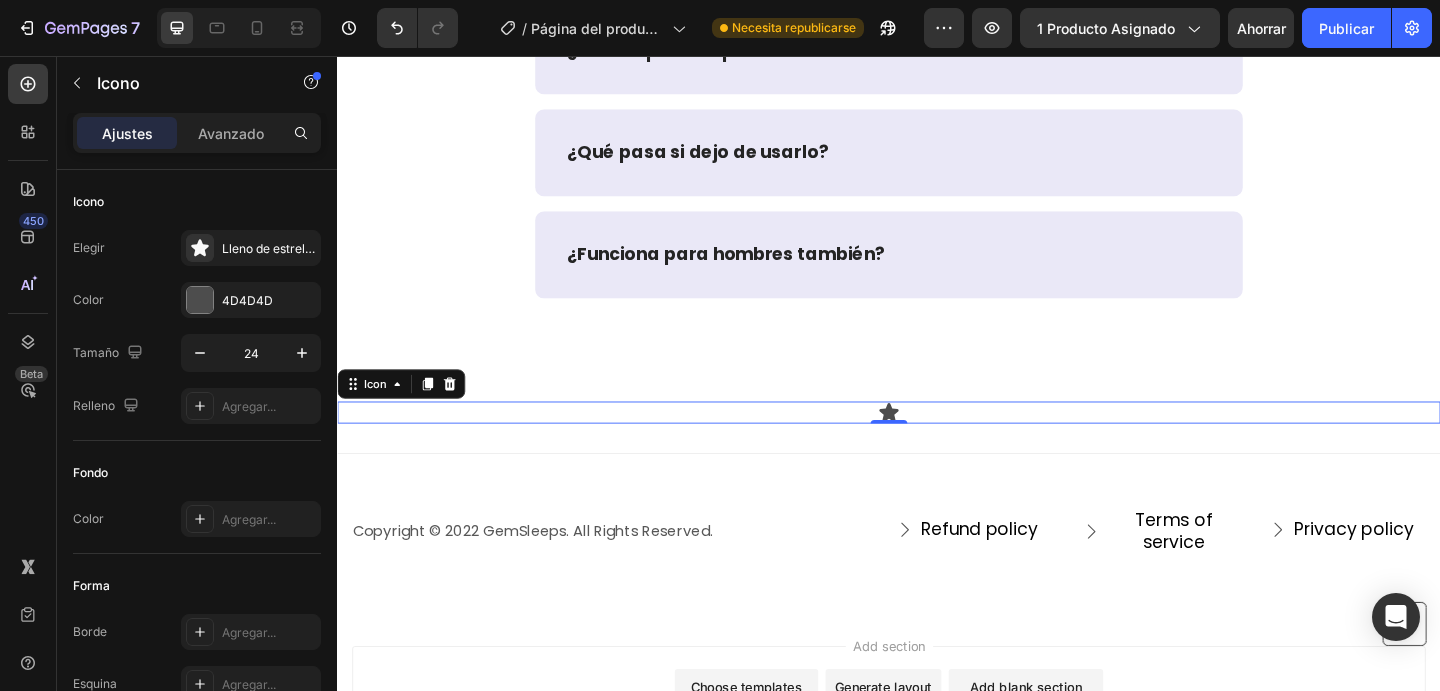 click 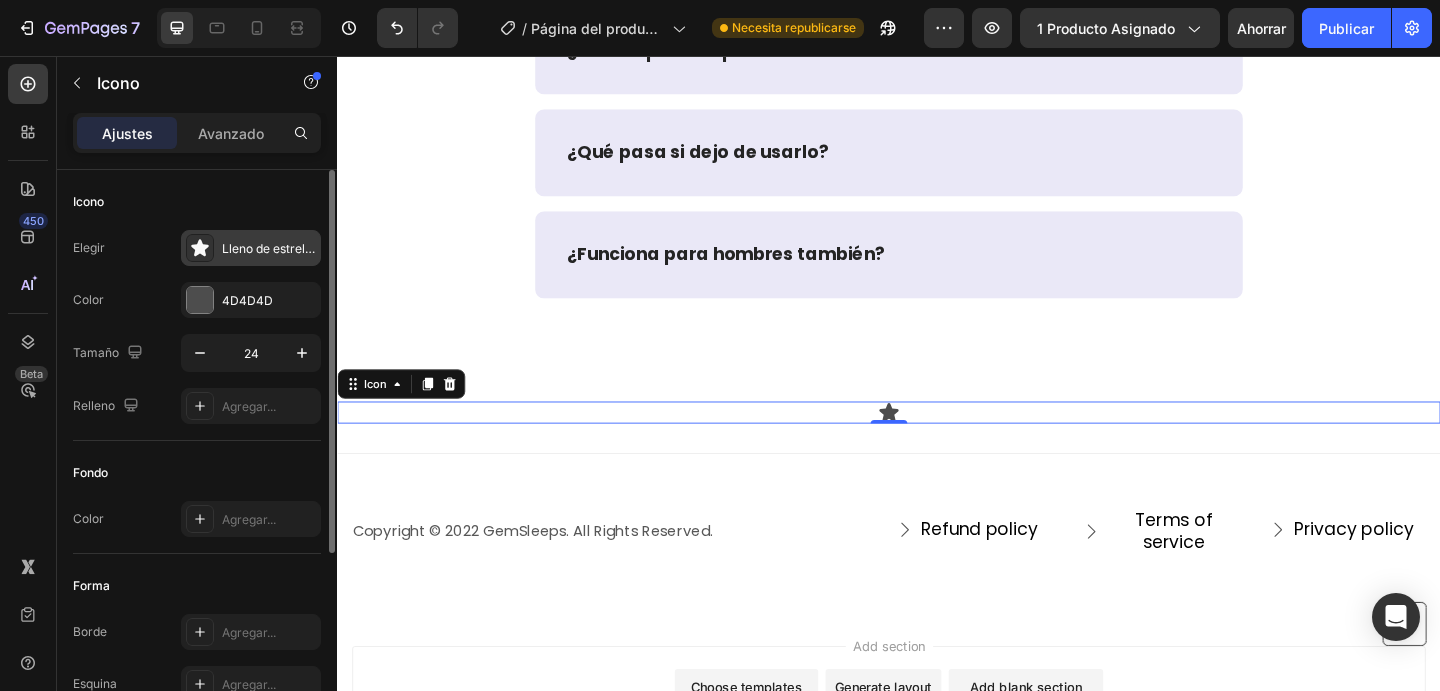 click on "Lleno de estrellas" at bounding box center (251, 248) 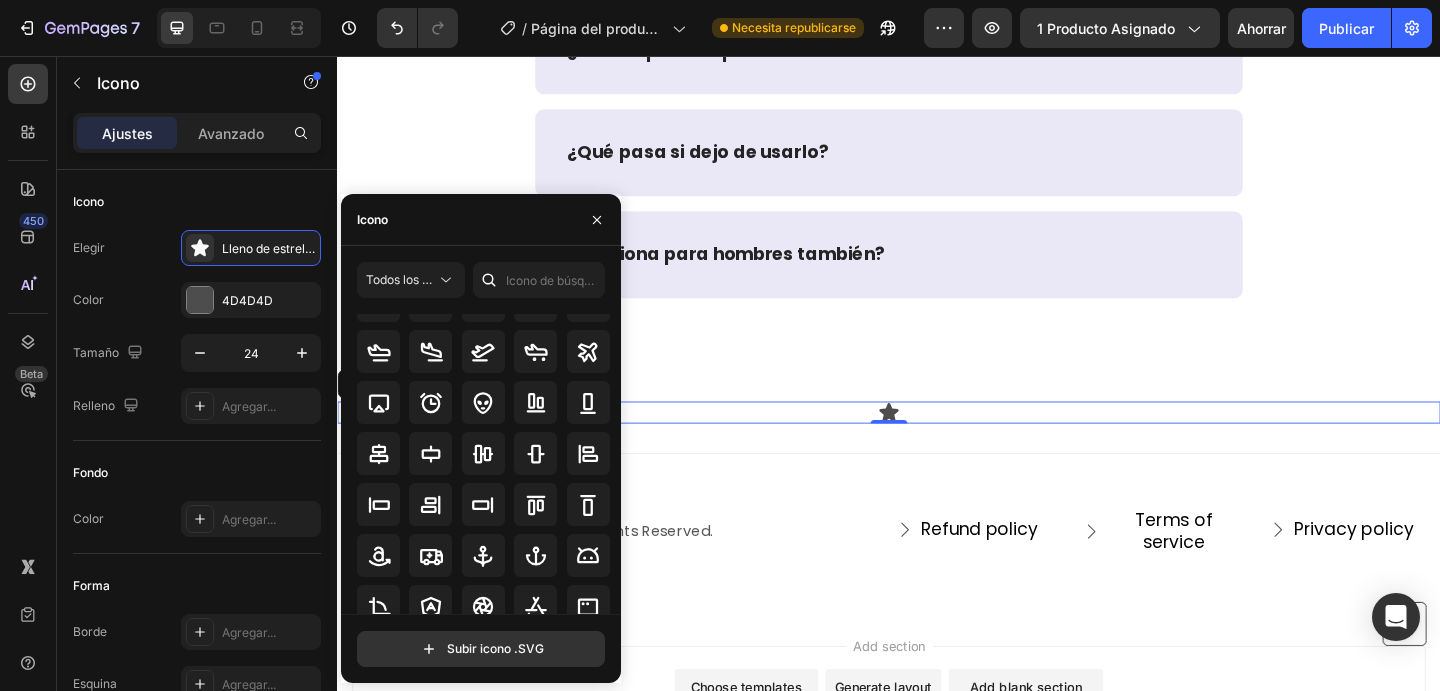 scroll, scrollTop: 0, scrollLeft: 0, axis: both 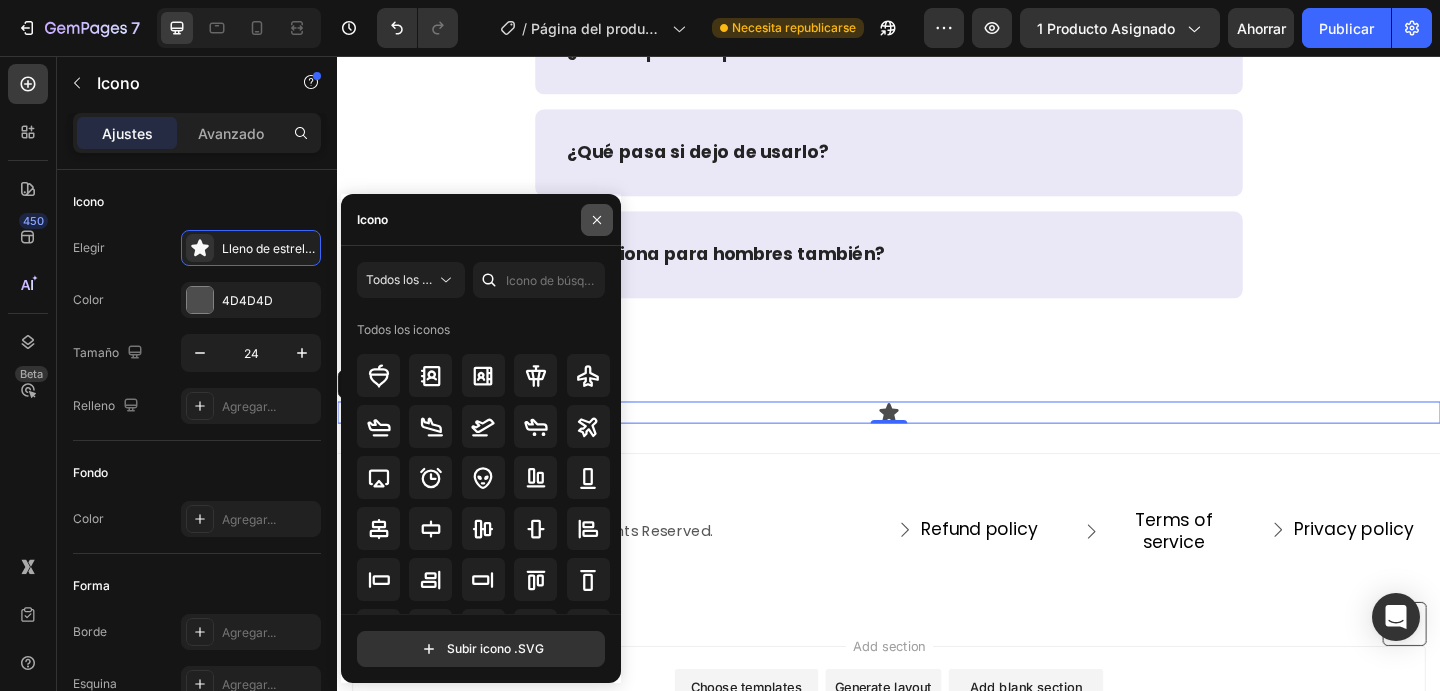 click 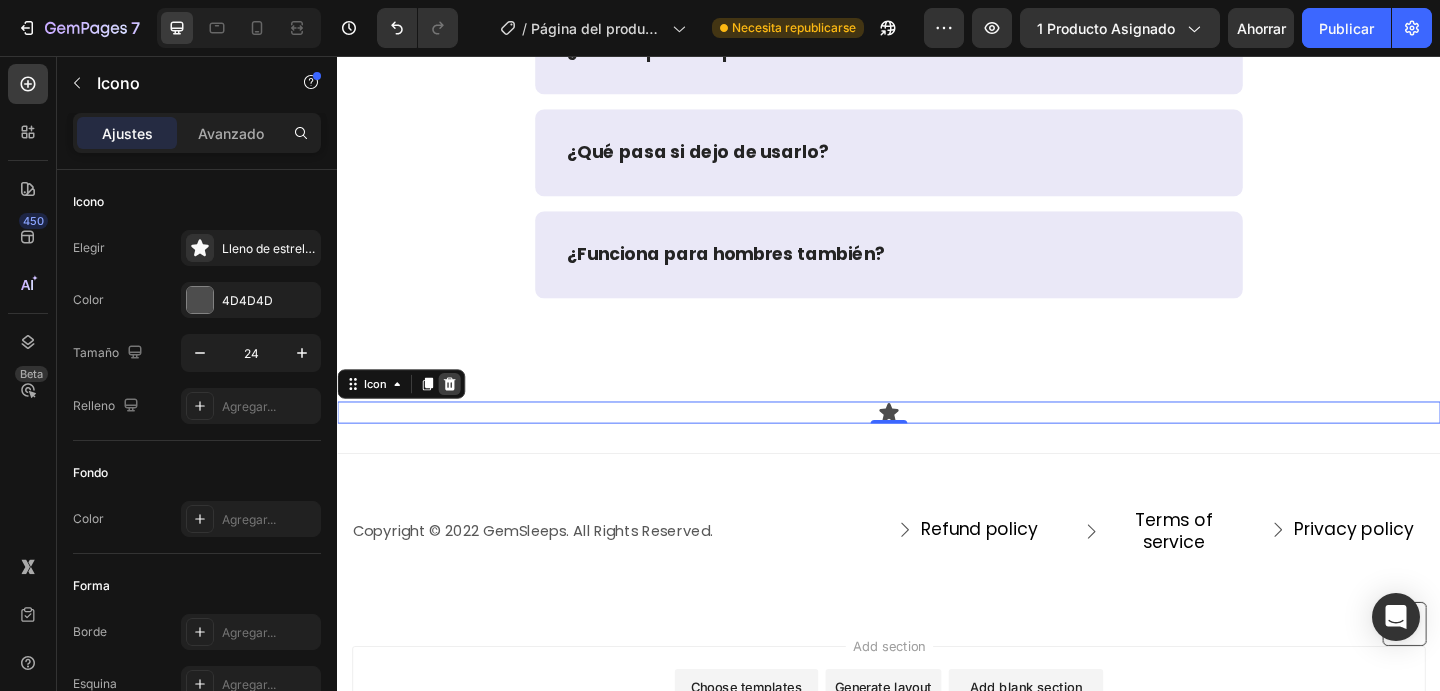 click 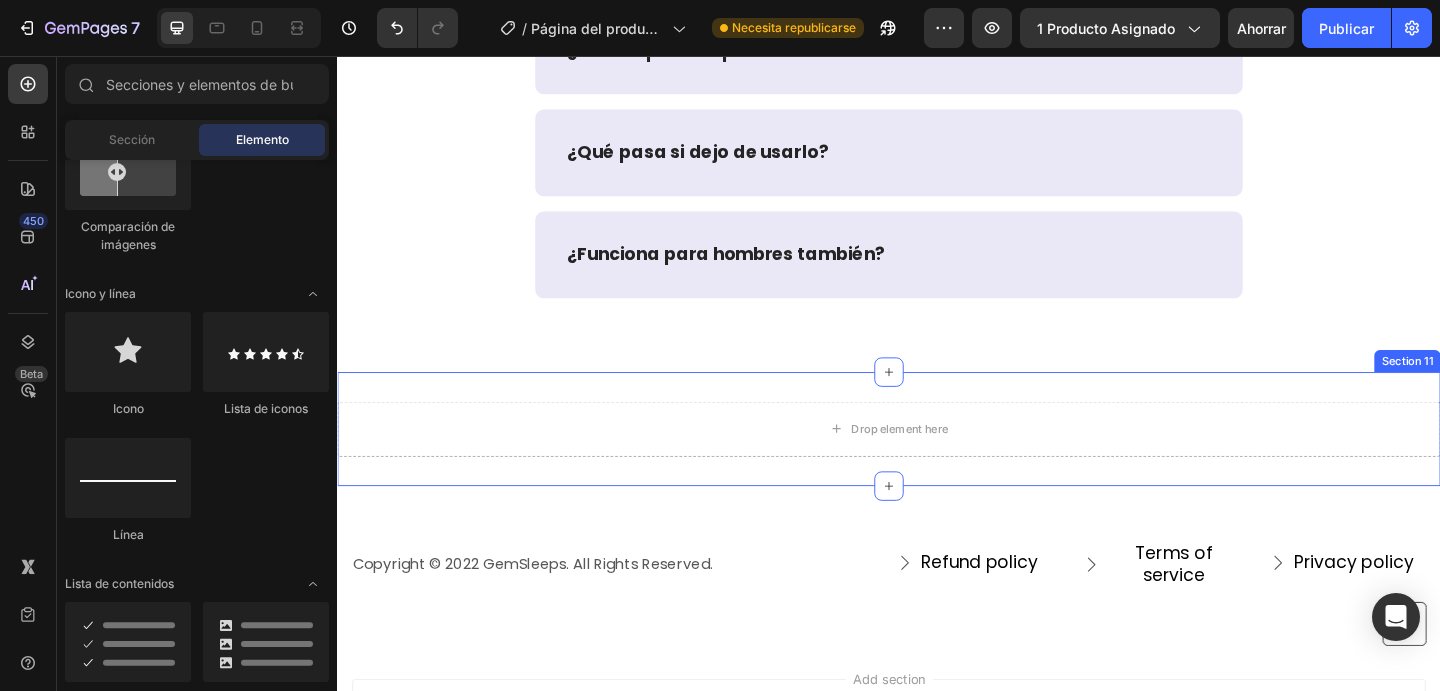 click on "Section 11" at bounding box center (1501, 388) 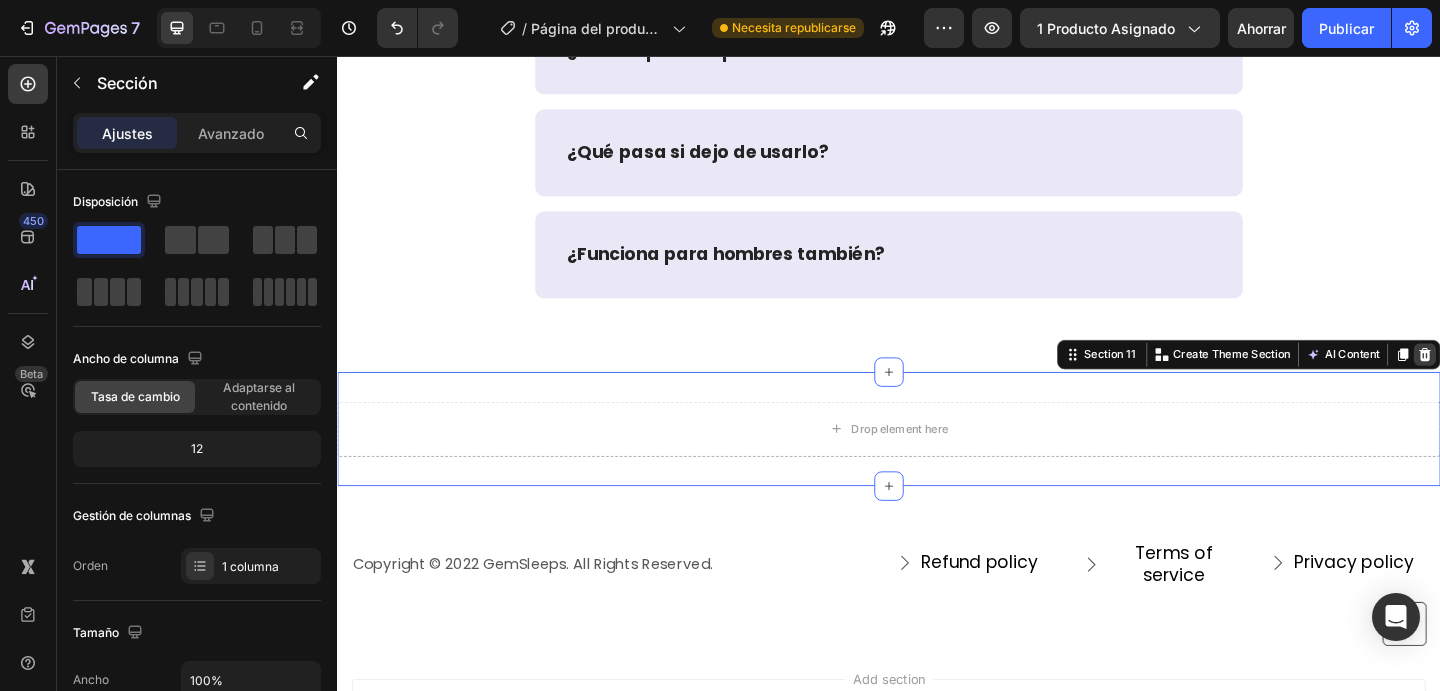click 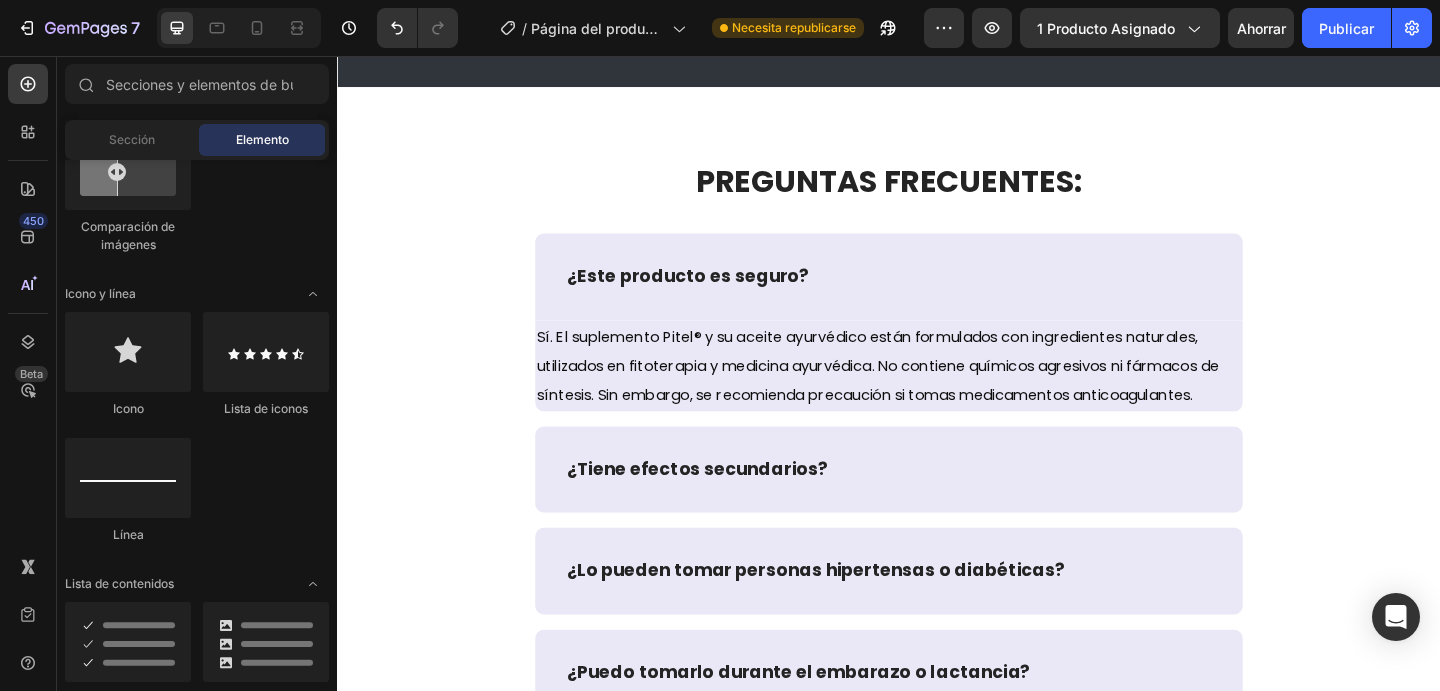 scroll, scrollTop: 6044, scrollLeft: 0, axis: vertical 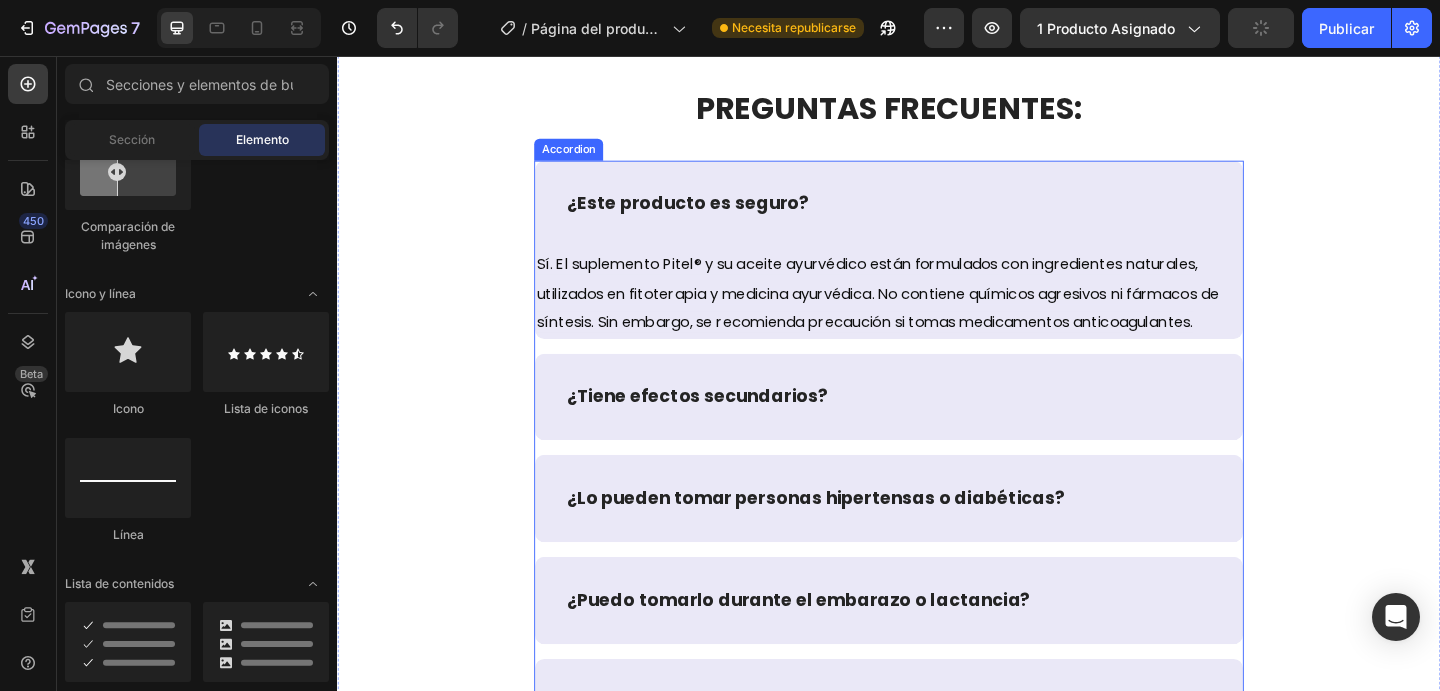 click on "¿Este producto es seguro?" at bounding box center (937, 217) 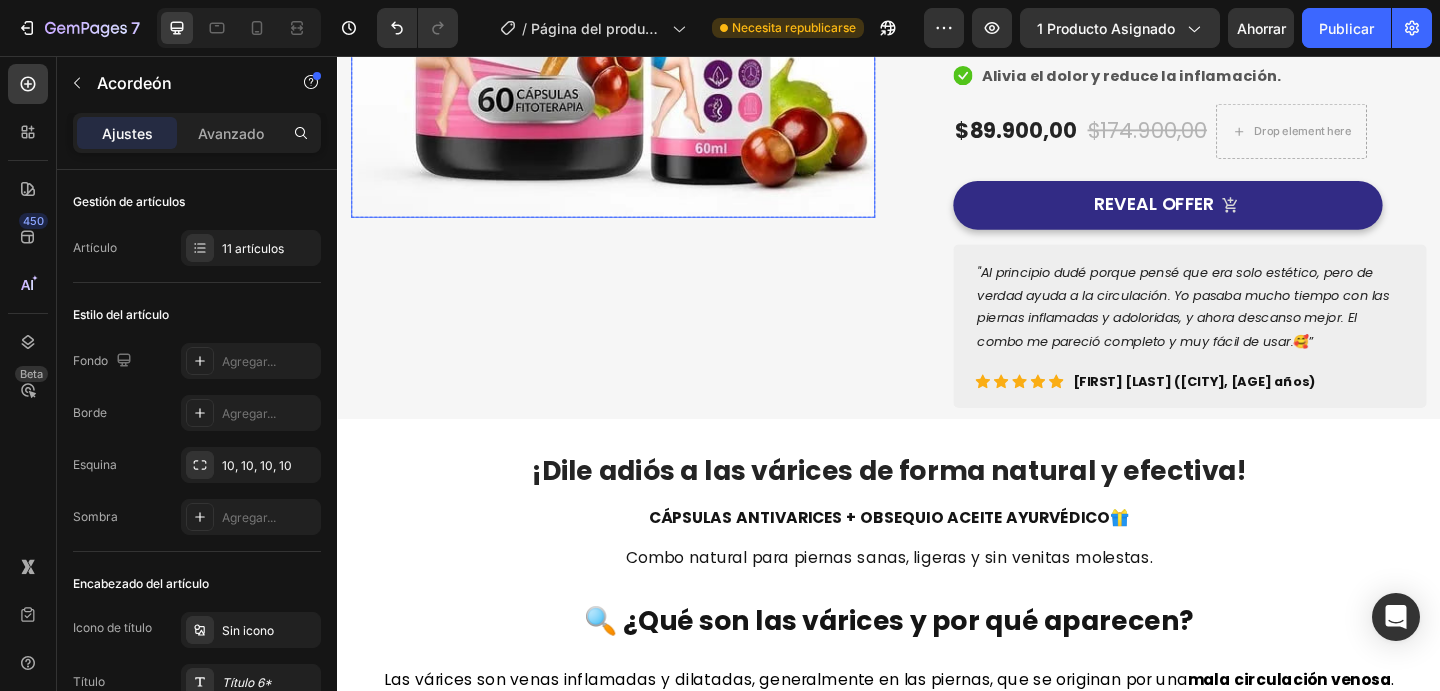 scroll, scrollTop: 492, scrollLeft: 0, axis: vertical 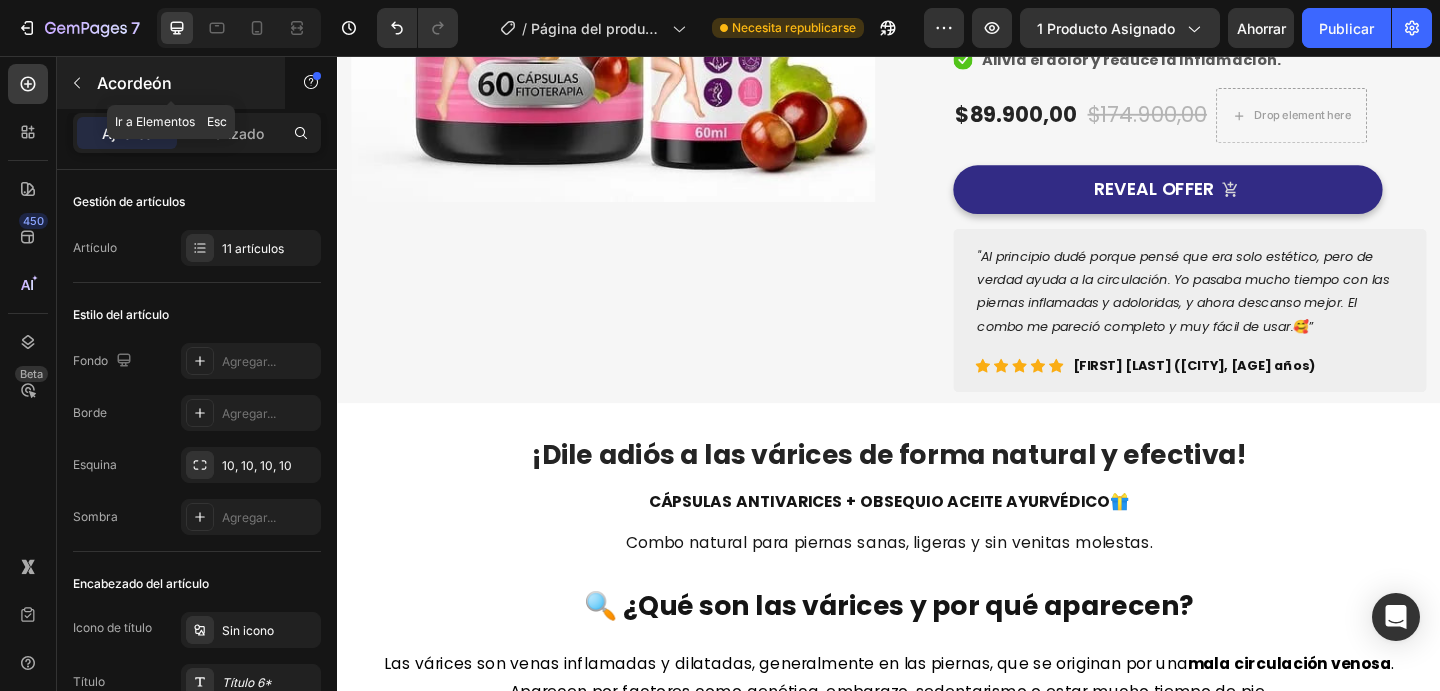 click 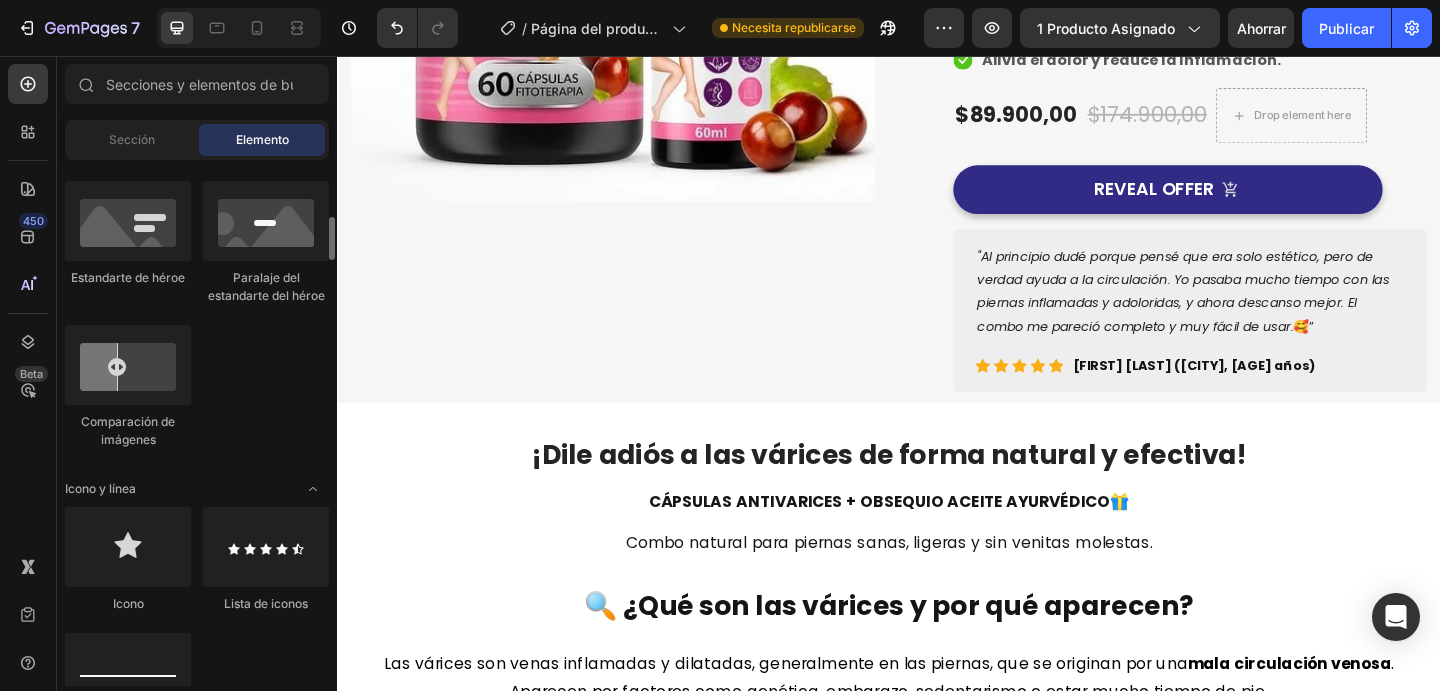 scroll, scrollTop: 994, scrollLeft: 0, axis: vertical 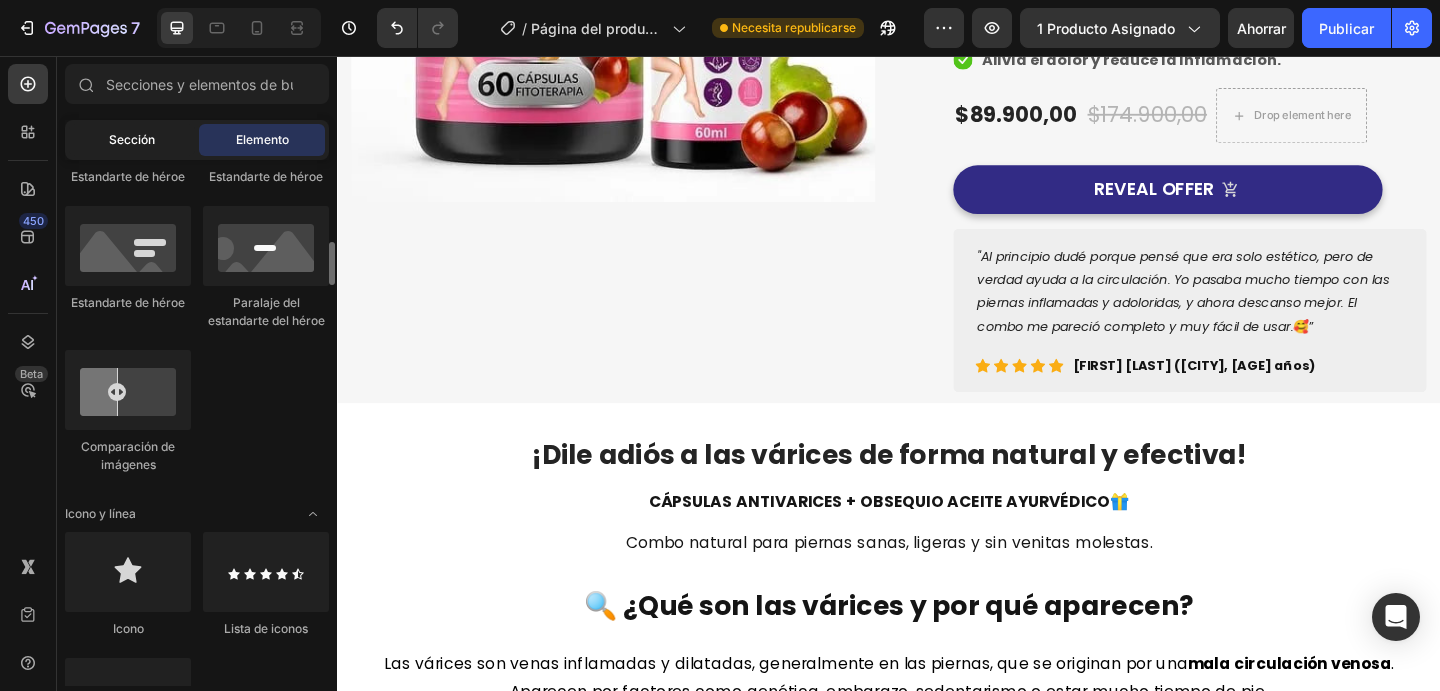 click on "Sección" at bounding box center [132, 139] 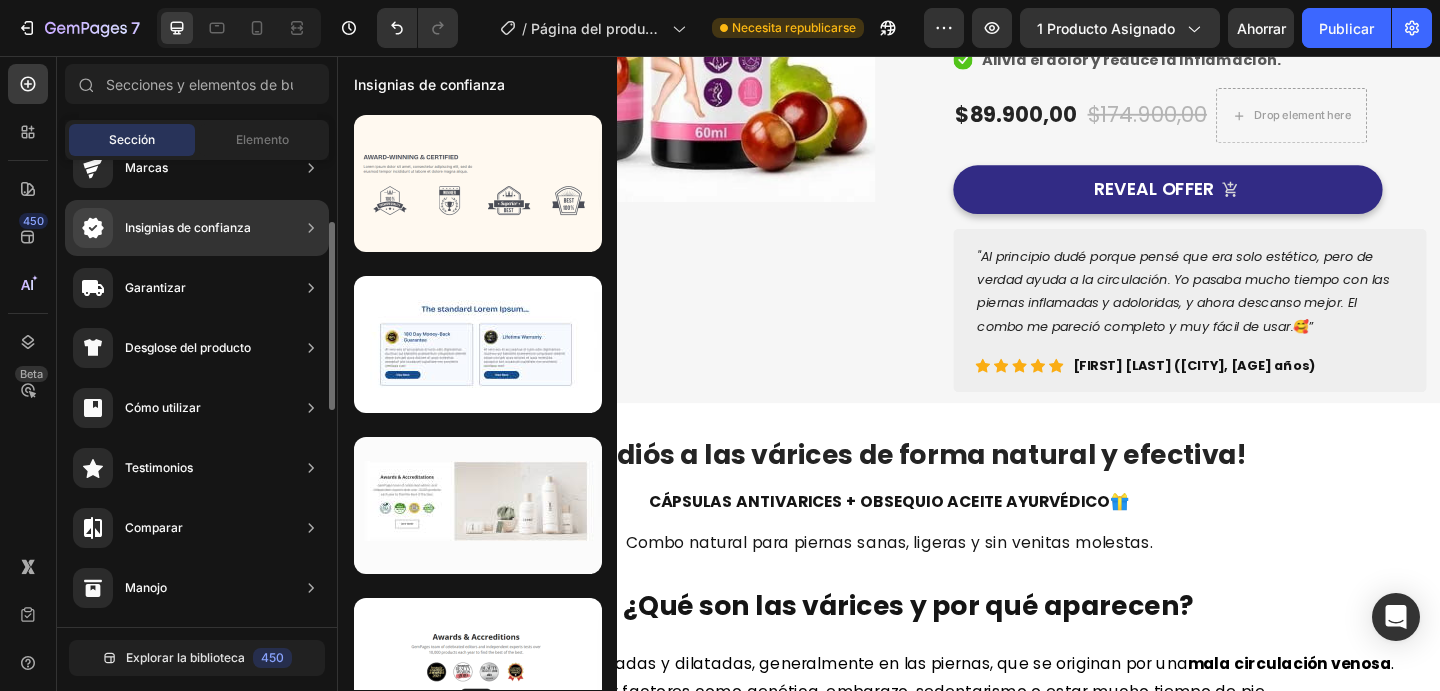 scroll, scrollTop: 158, scrollLeft: 0, axis: vertical 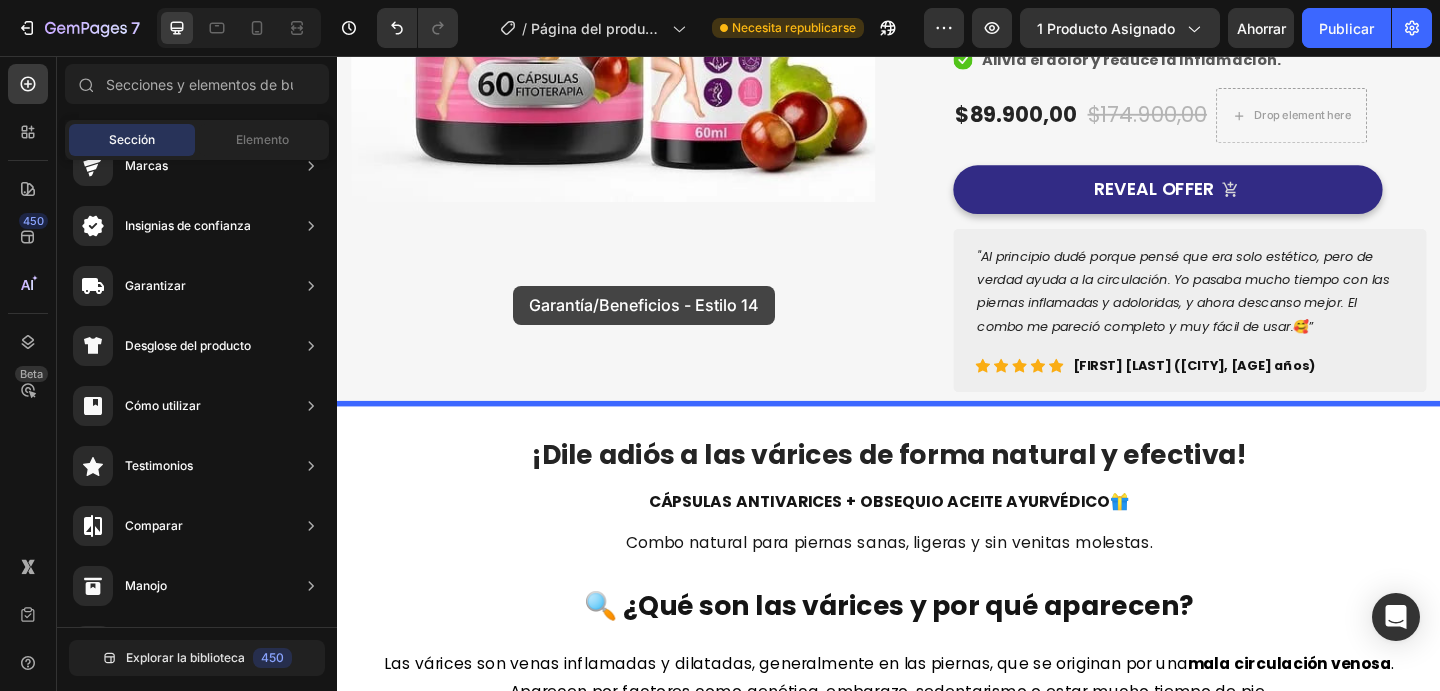 drag, startPoint x: 751, startPoint y: 362, endPoint x: 520, endPoint y: 312, distance: 236.34932 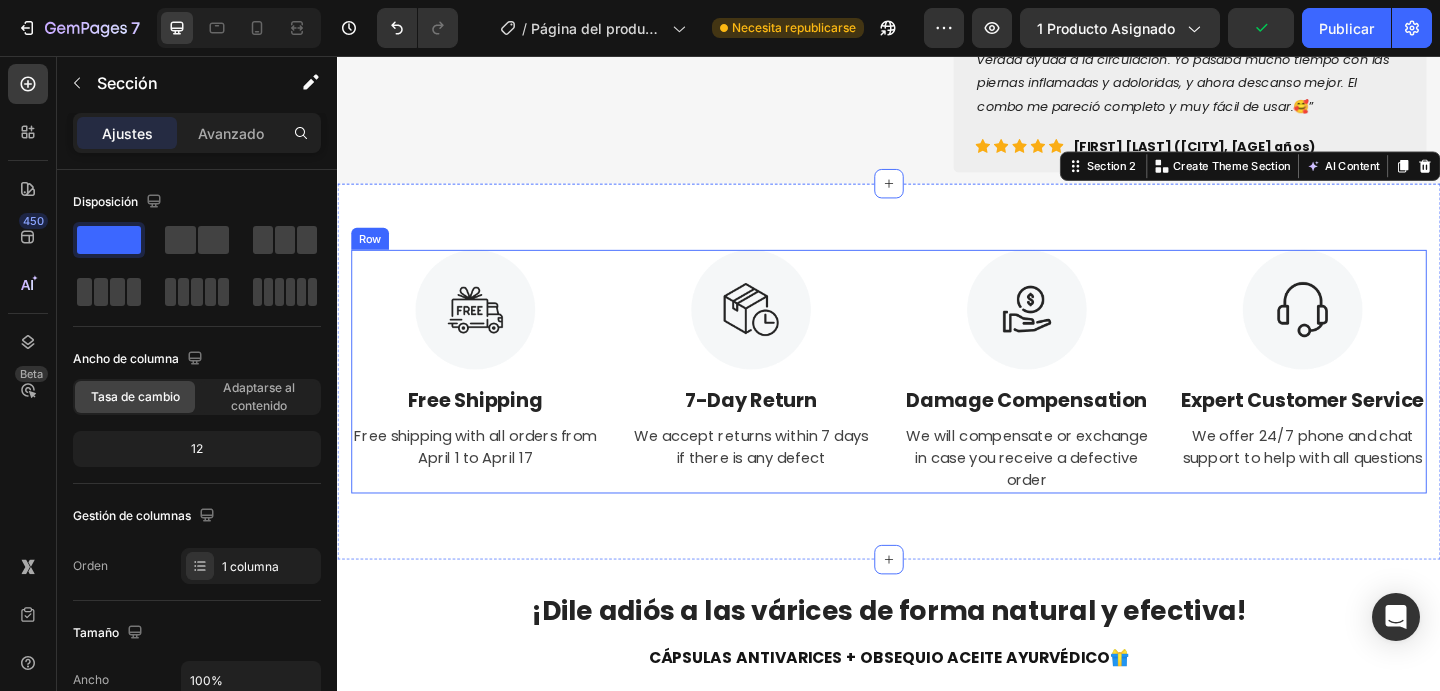 scroll, scrollTop: 788, scrollLeft: 0, axis: vertical 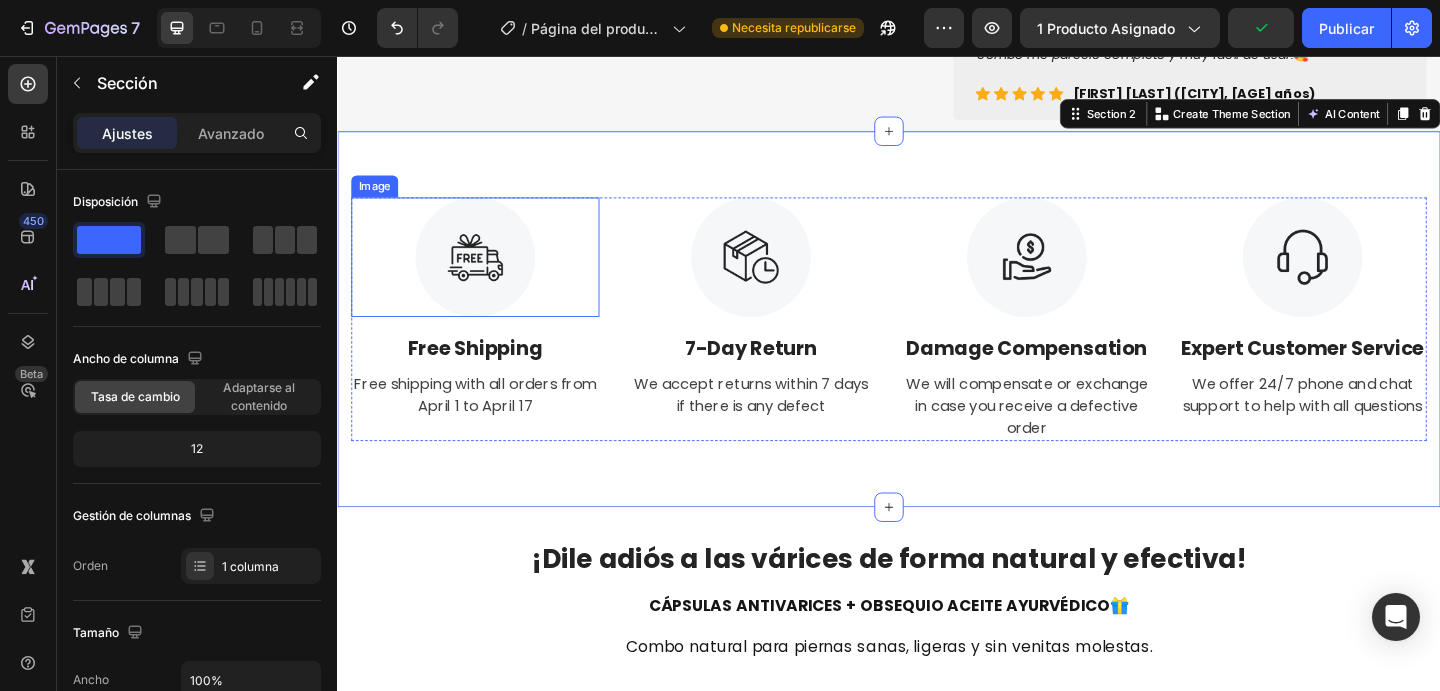 click at bounding box center [487, 275] 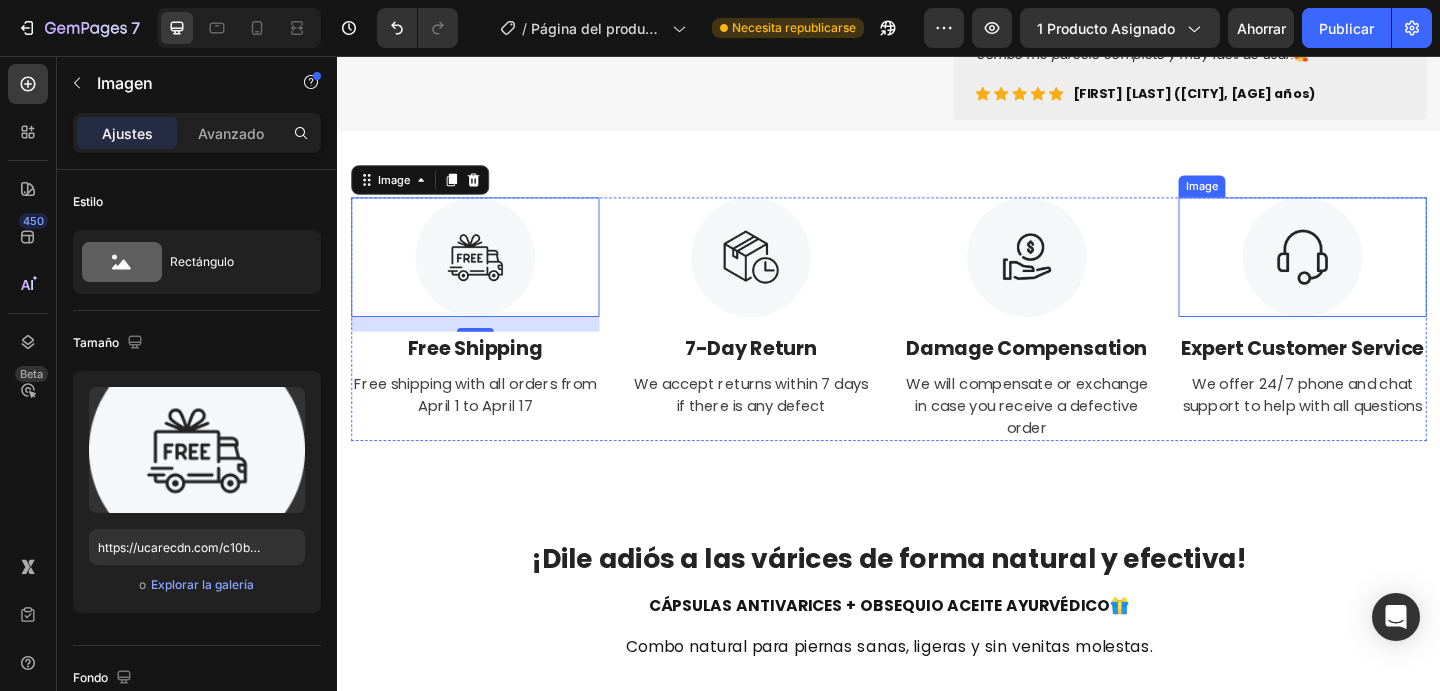 scroll, scrollTop: 685, scrollLeft: 0, axis: vertical 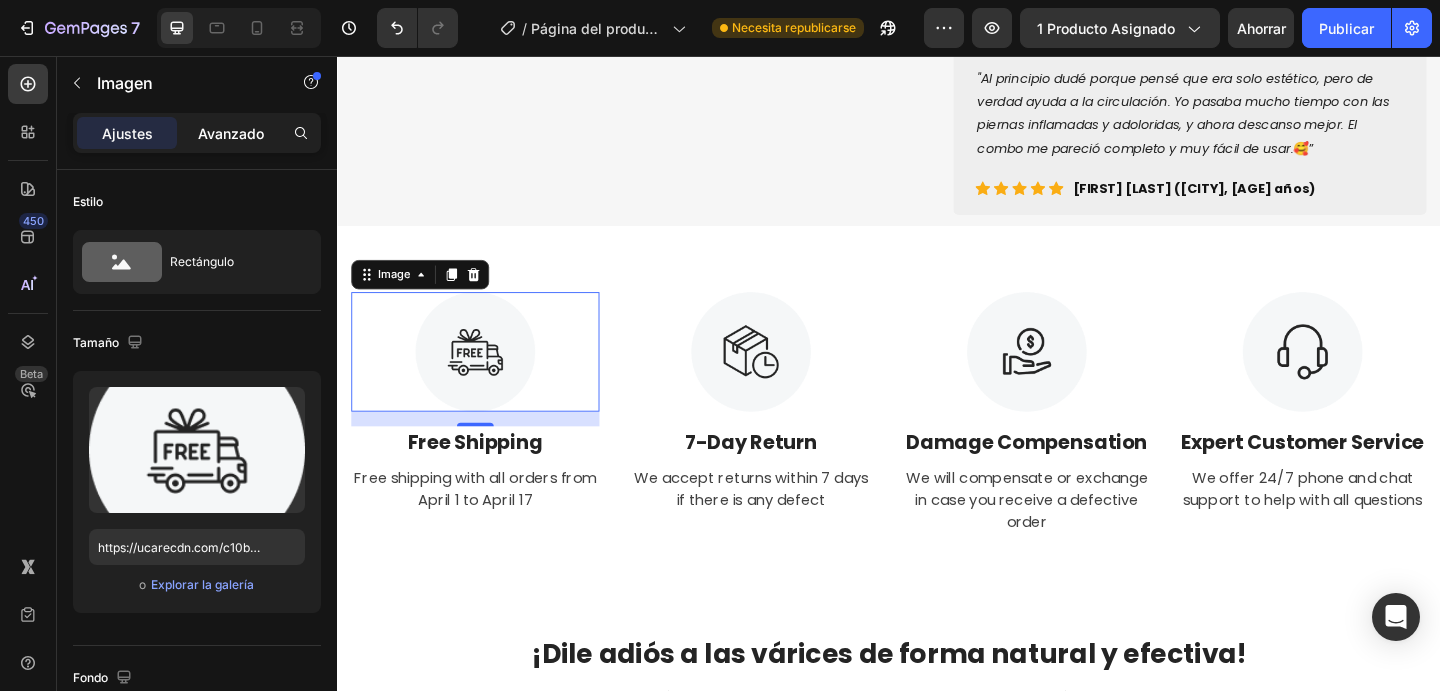 click on "Avanzado" at bounding box center (231, 133) 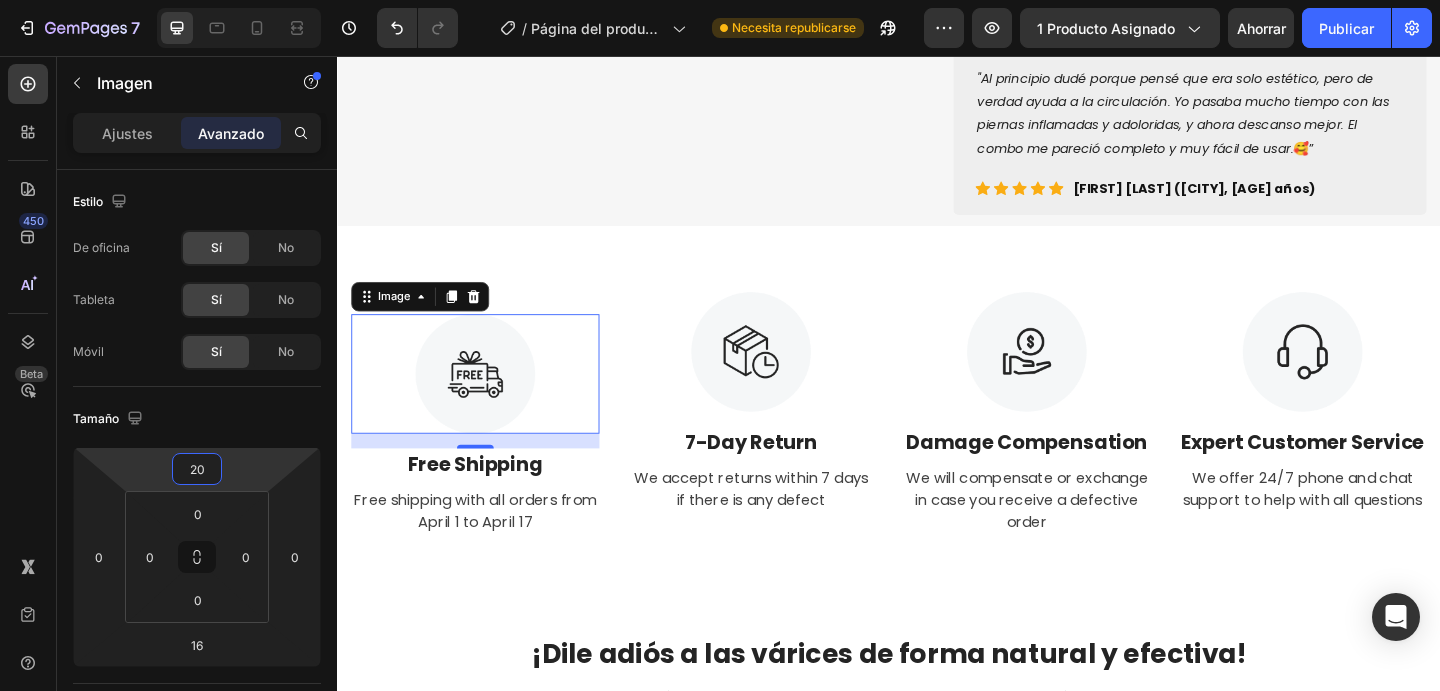 click on "7 / Página del producto - 29 de julio, 13:59:38 Necesita republicarse Avance 1 producto asignado Ahorrar Publicar 450 Beta Secciones(18) Elementos(84) Sección Elemento Sección de héroes Detalle del producto Marcas Insignias de confianza Garantizar Desglose del producto Cómo utilizar Testimonios Comparar Manojo Preguntas frecuentes Prueba social Historia de la marca Lista de productos Recopilación Lista de blogs Contacto Sticky Añadir al carrito Pie de página personalizado Explorar la biblioteca 450 Disposición
Fila
Fila
Fila
Fila Texto
Título
Bloque de texto Botón
Botón
Botón Medios de comunicación Imagen" at bounding box center [720, 0] 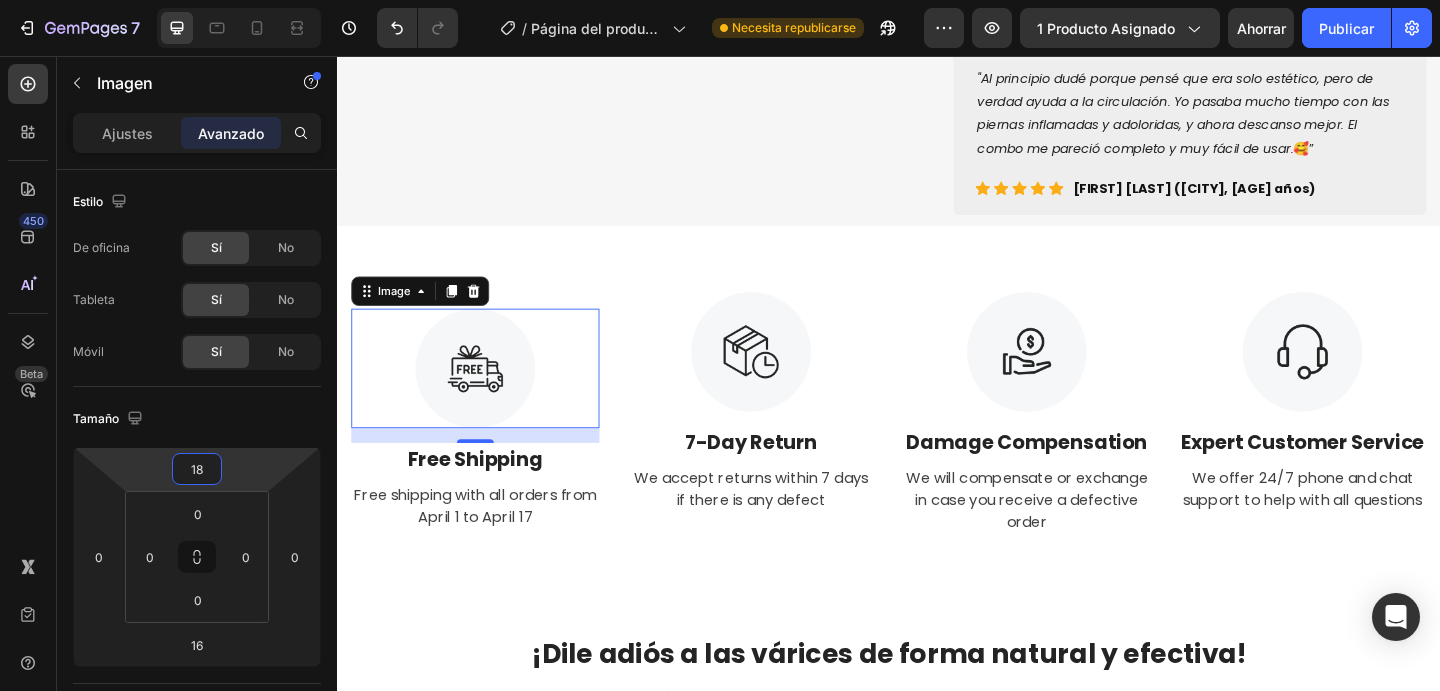 type on "0" 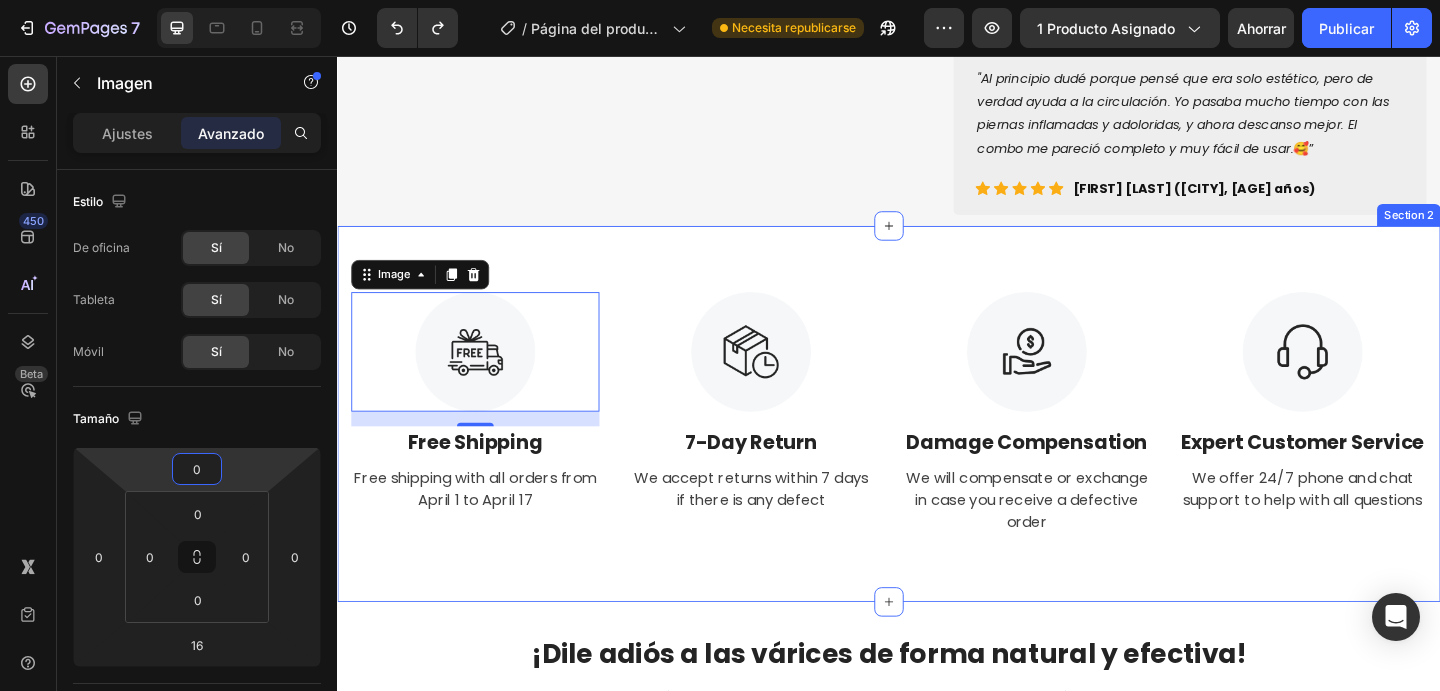 click on "Image   16 Free Shipping Text Block Free shipping with all orders
from April 1 to April 17 Text Image 7-Day Return Text Block We accept returns within 7 days
if there is any defect Text Image Damage Compensation Text Block We will compensate or exchange in case you receive a defective order Text Image Expert Customer Service Text Block We offer 24/7 phone and chat support to help with all questions Text Row Section 2" at bounding box center (937, 446) 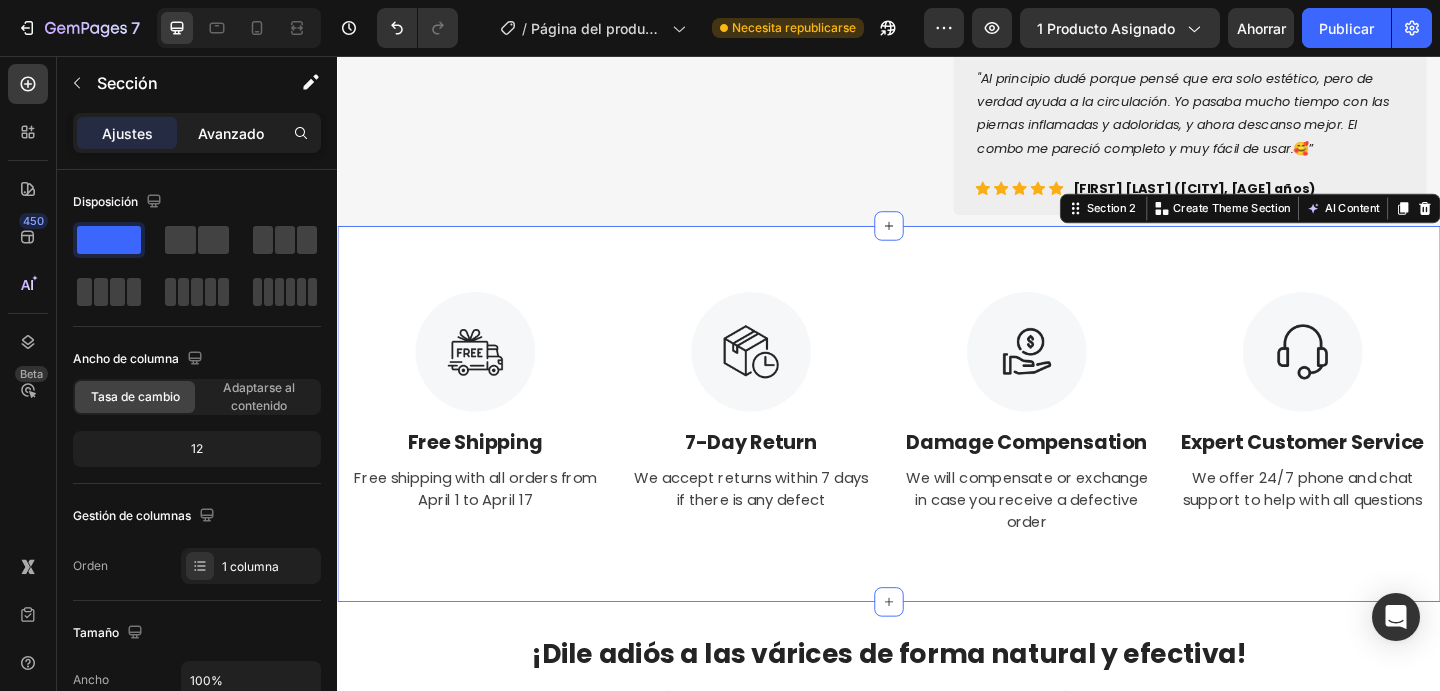 click on "Avanzado" at bounding box center (231, 133) 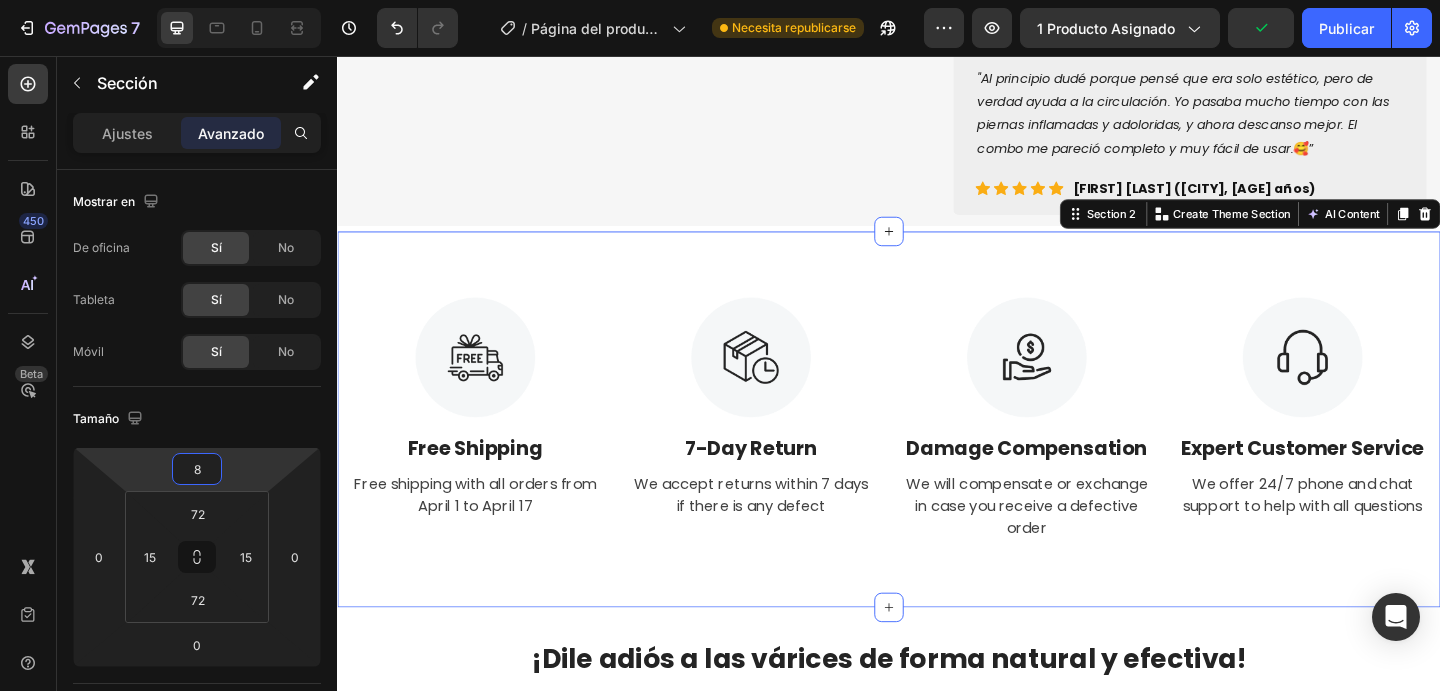 click on "7 / Página del producto - 29 de julio, 13:59:38 Necesita republicarse Avance 1 producto asignado Publicar 450 Beta Secciones(18) Elementos(84) Sección Elemento Sección de héroes Detalle del producto Marcas Insignias de confianza Garantizar Desglose del producto Cómo utilizar Testimonios Comparar Manojo Preguntas frecuentes Prueba social Historia de la marca Lista de productos Recopilación Lista de blogs Contacto Sticky Añadir al carrito Pie de página personalizado Explorar la biblioteca 450 Disposición
Fila
Fila
Fila
Fila Texto
Título
Bloque de texto Botón
Botón
Botón Medios de comunicación" at bounding box center (720, 0) 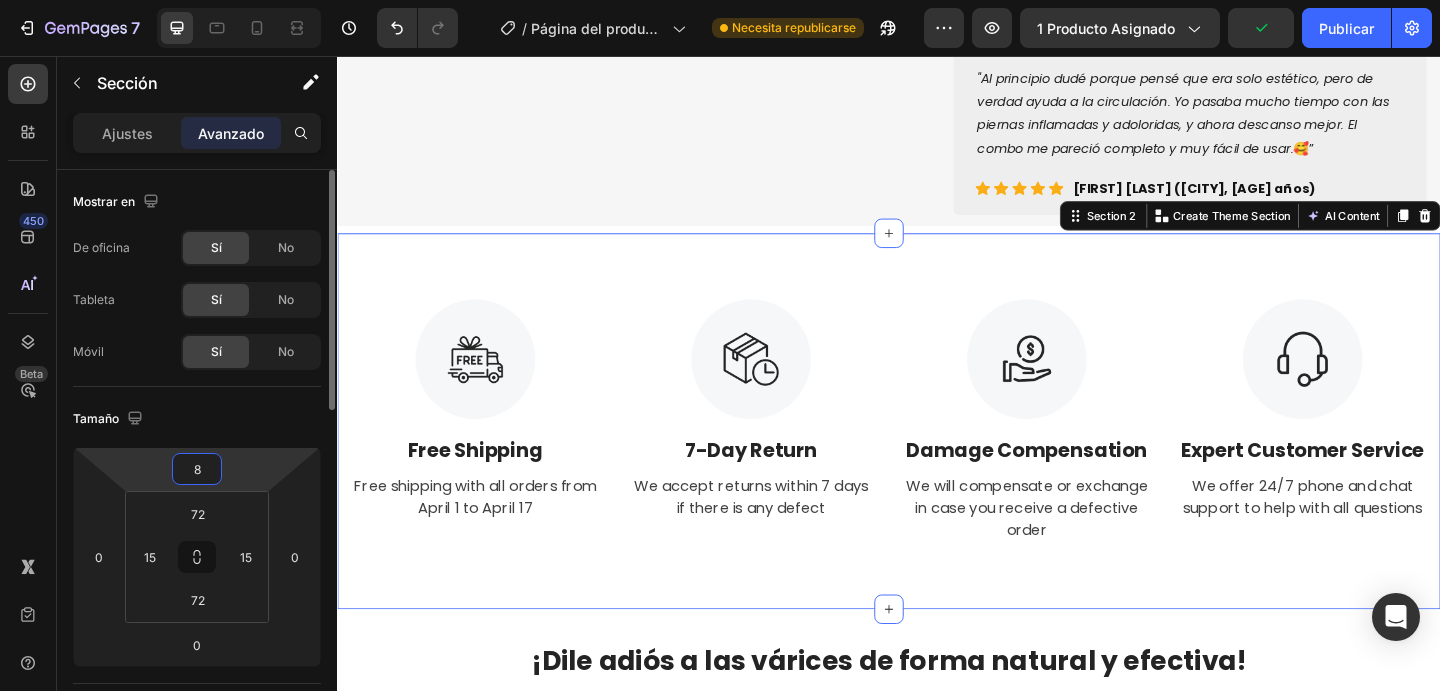 type on "0" 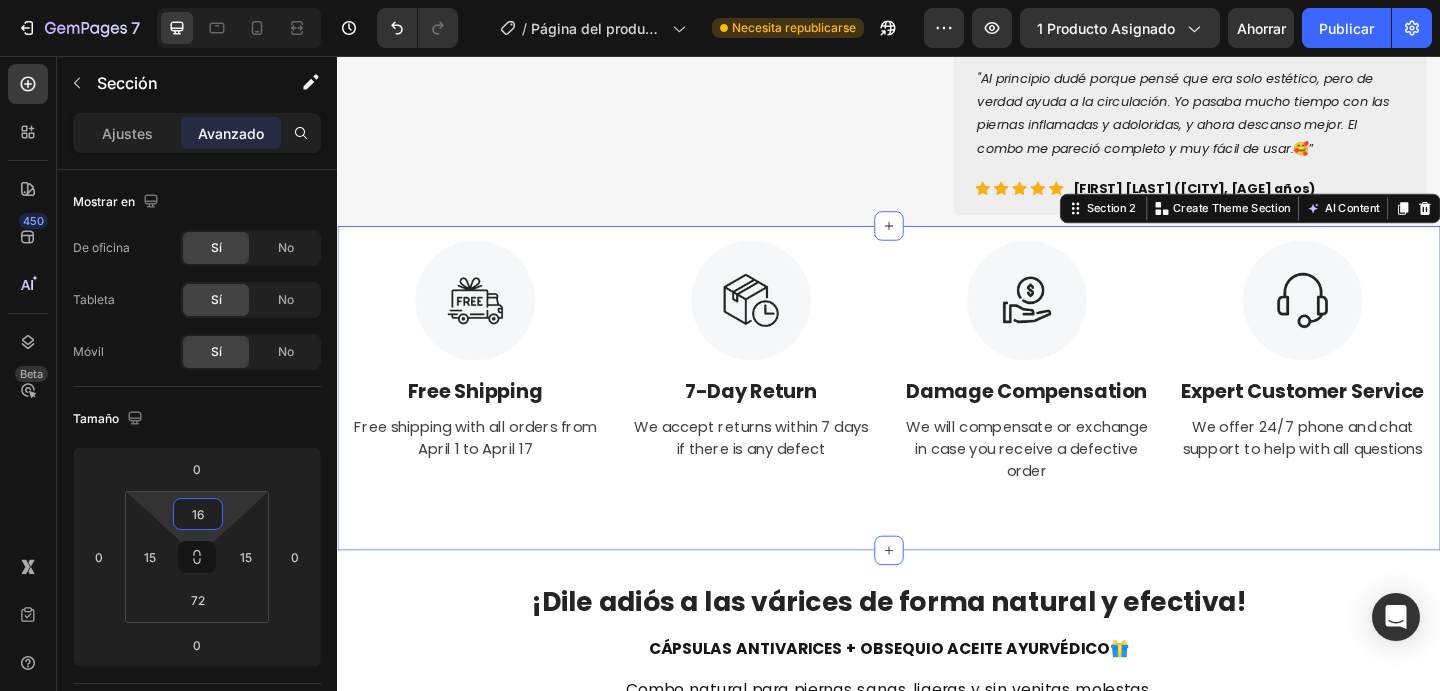 type on "14" 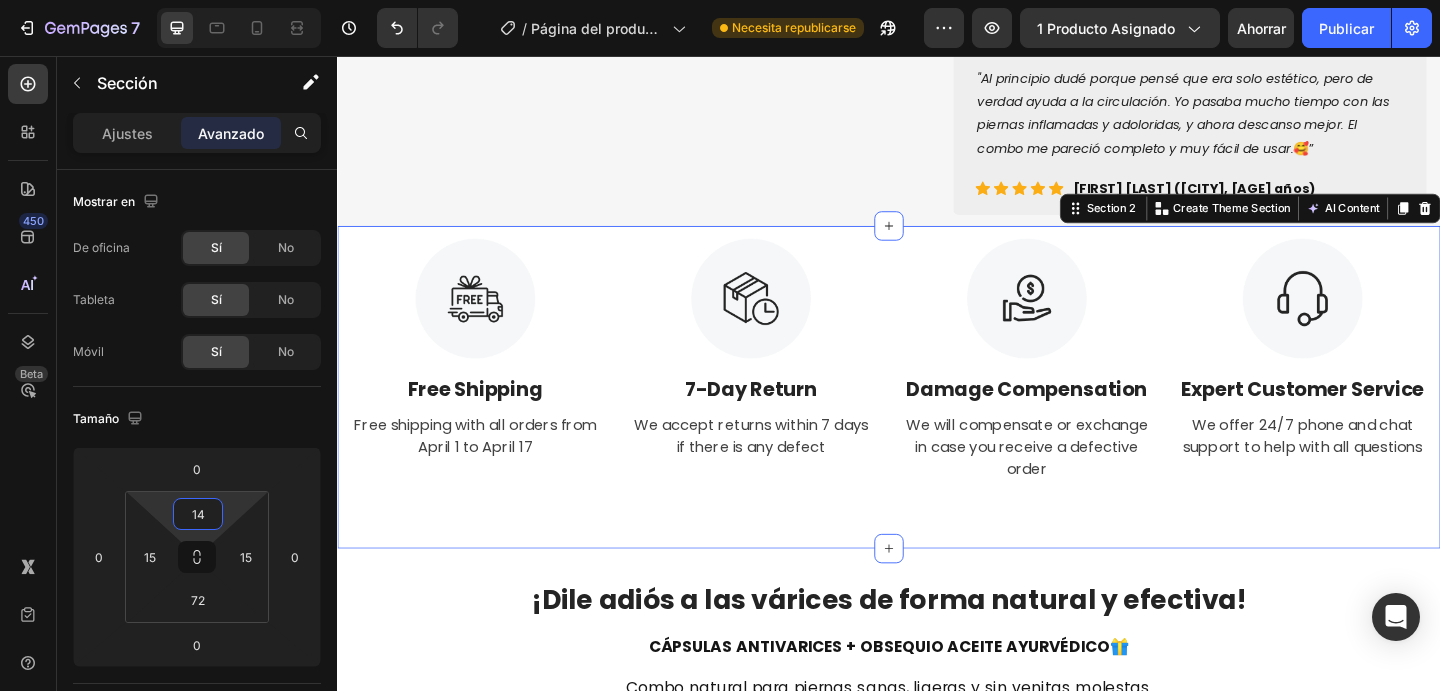 drag, startPoint x: 230, startPoint y: 512, endPoint x: 234, endPoint y: 541, distance: 29.274563 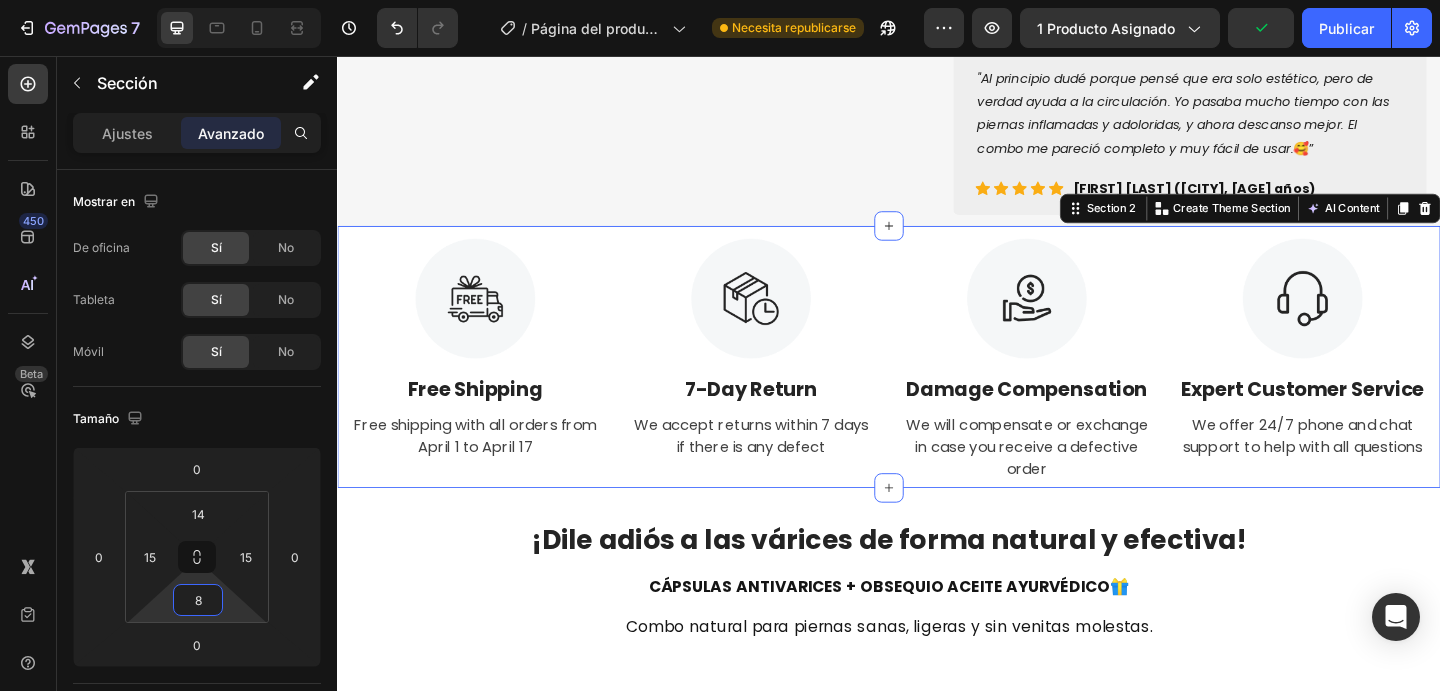 type on "6" 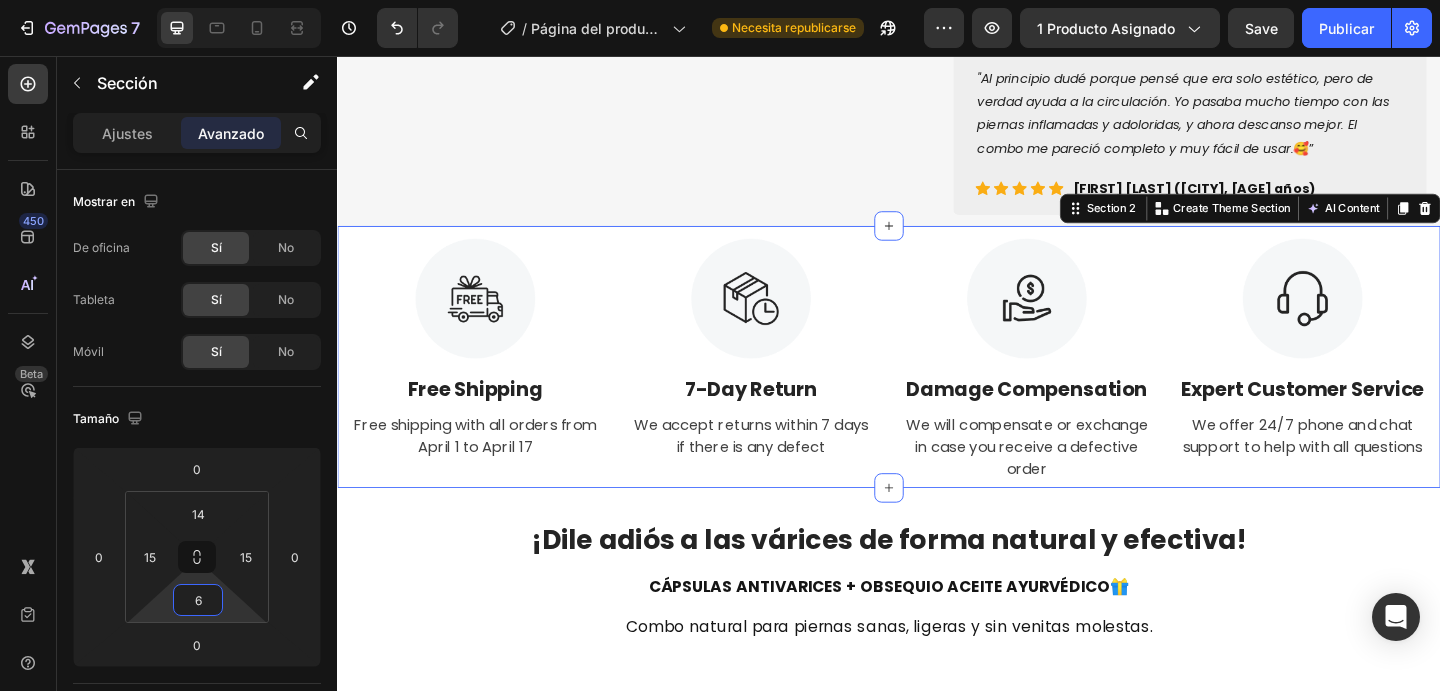 drag, startPoint x: 231, startPoint y: 610, endPoint x: 233, endPoint y: 643, distance: 33.06055 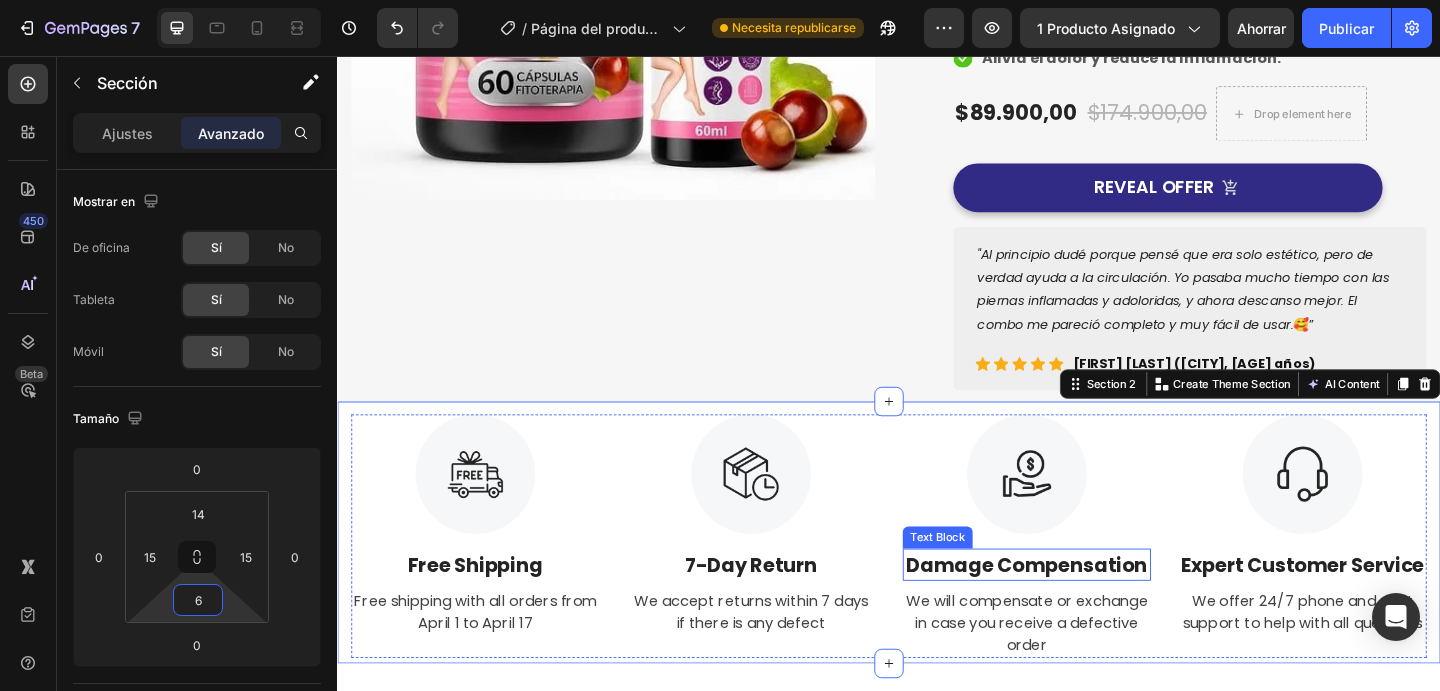 scroll, scrollTop: 392, scrollLeft: 0, axis: vertical 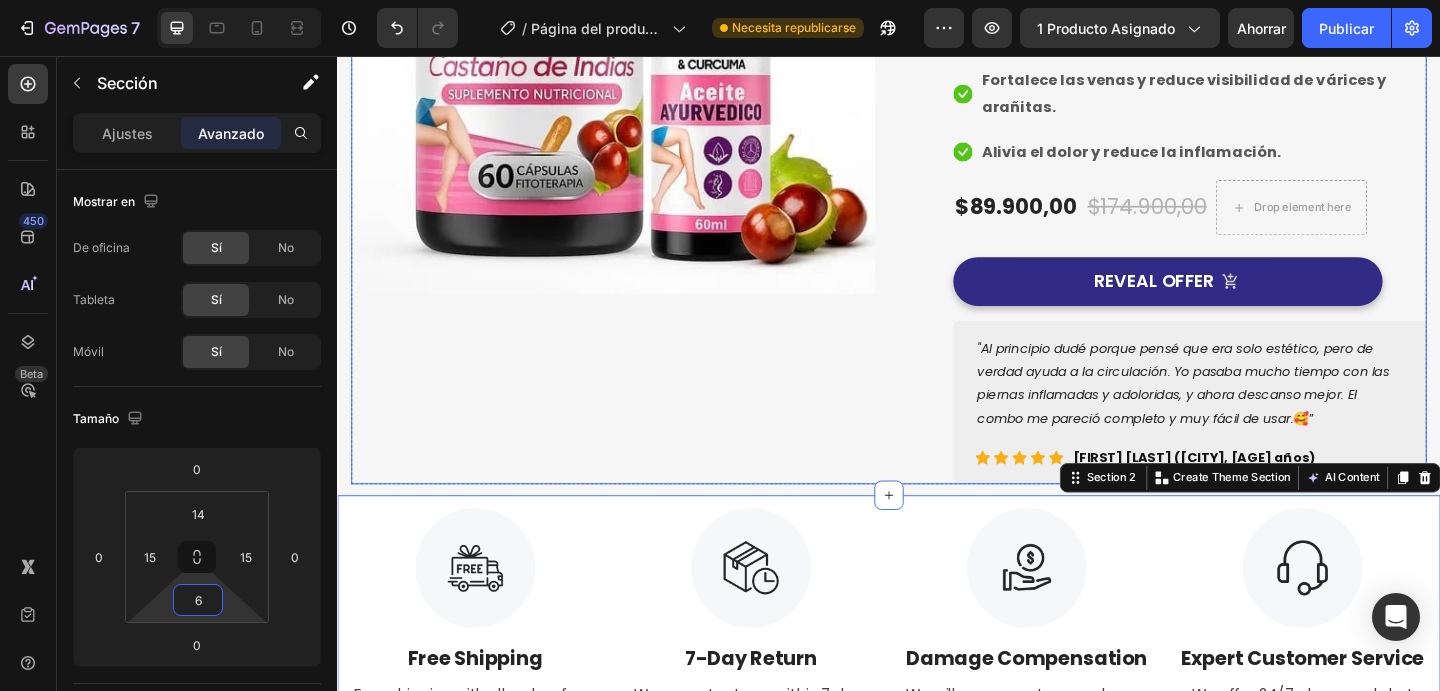 click on "Image Row" at bounding box center [637, 133] 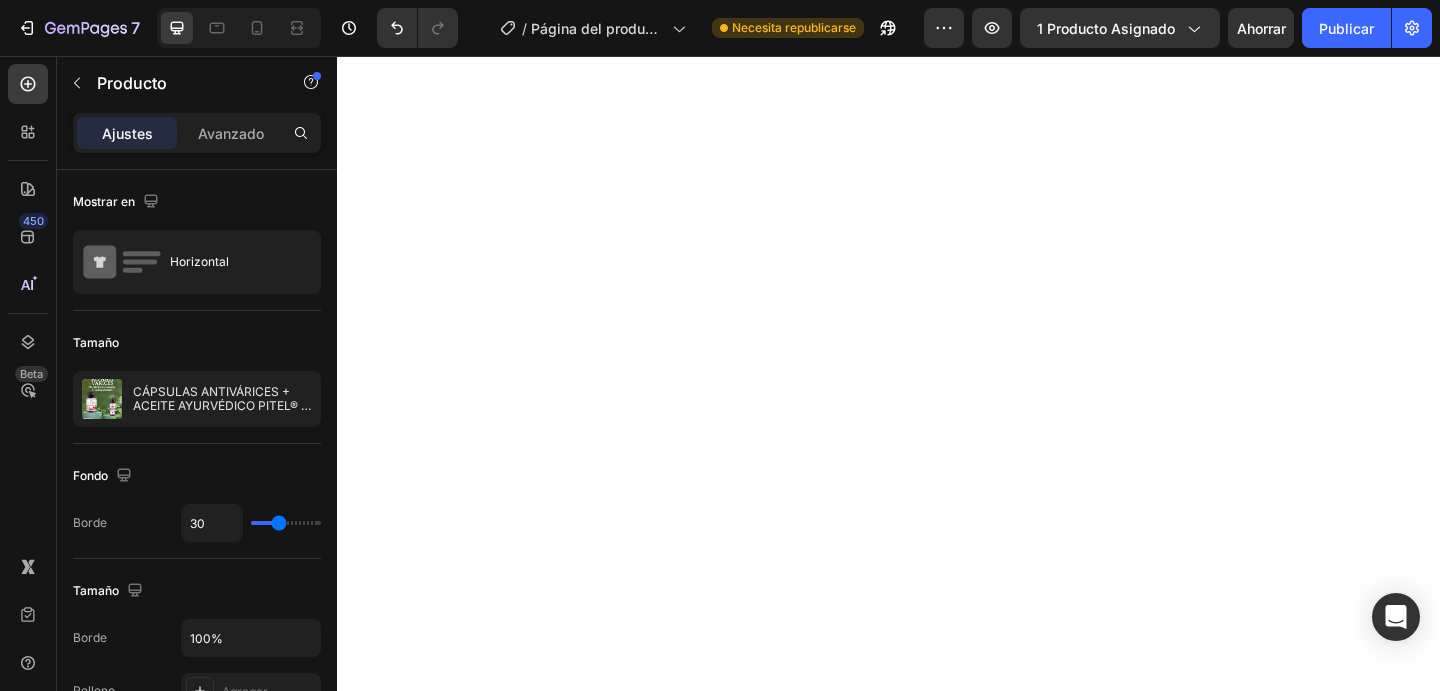 scroll, scrollTop: 0, scrollLeft: 0, axis: both 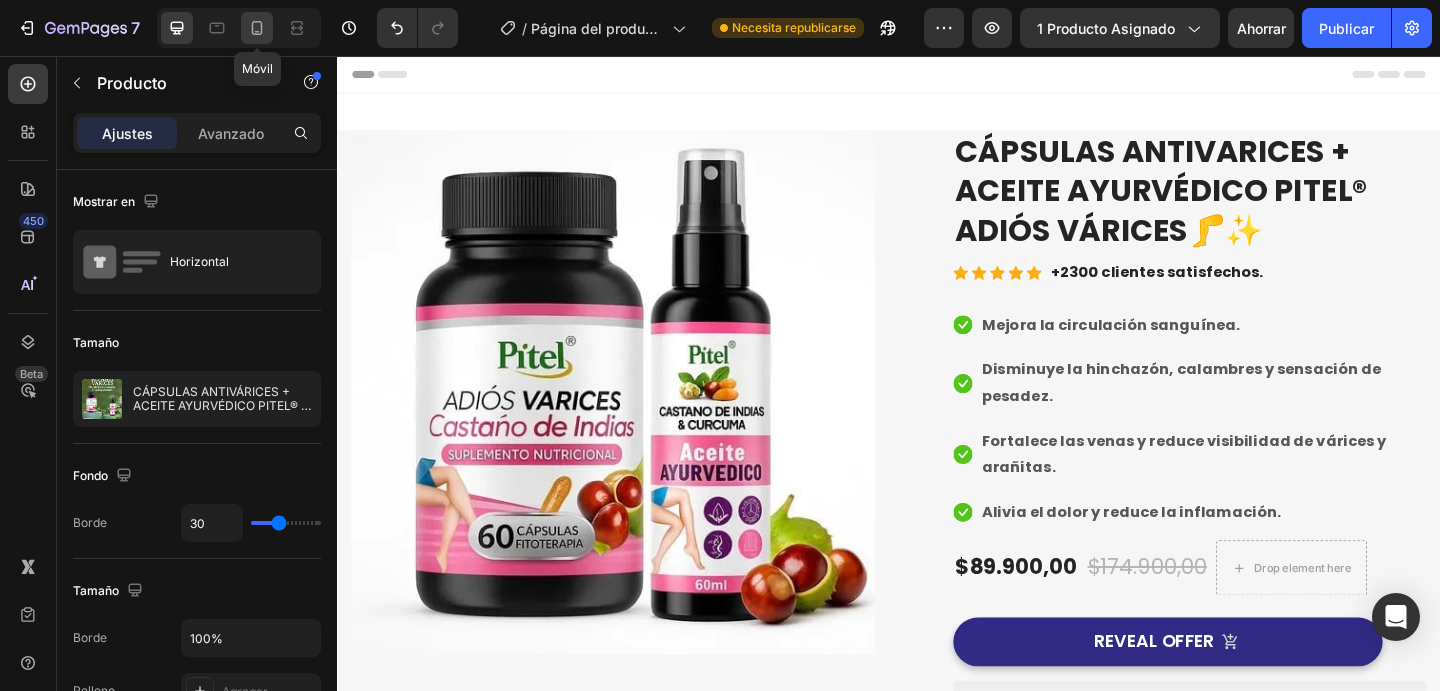 click 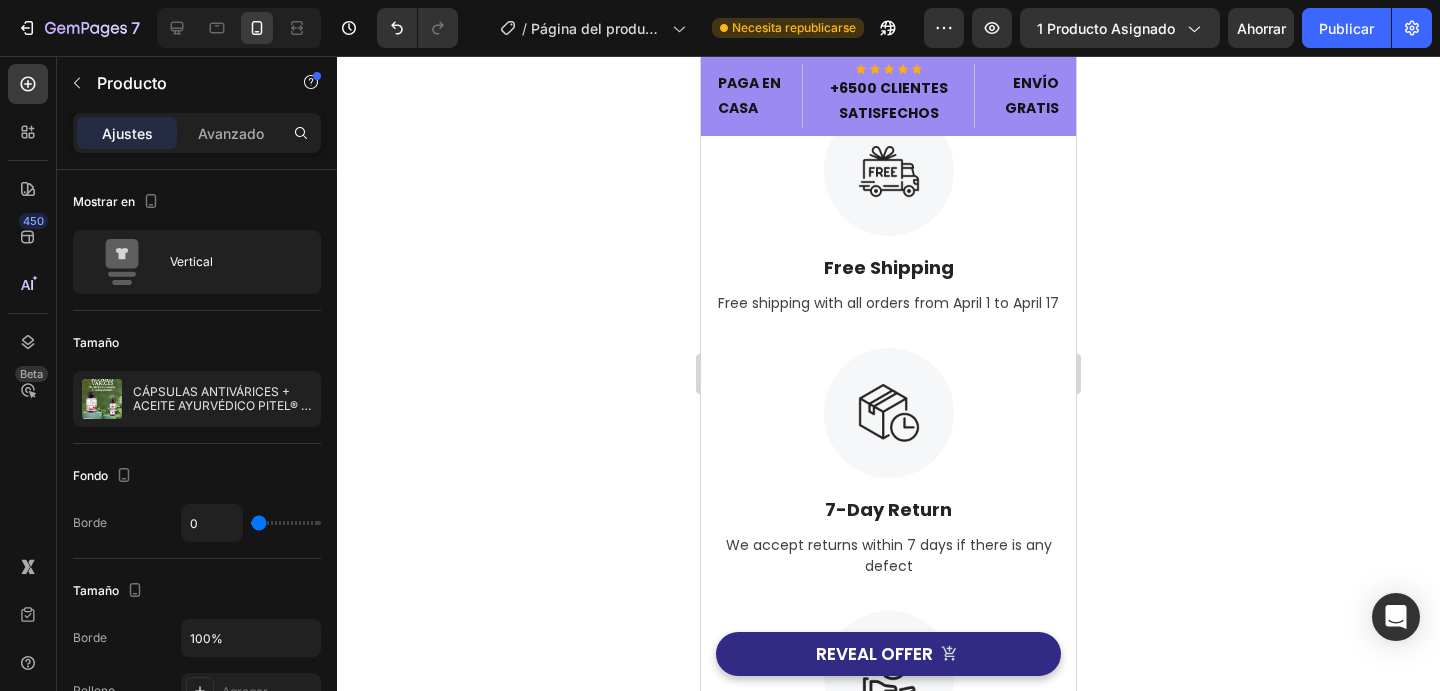scroll, scrollTop: 1119, scrollLeft: 0, axis: vertical 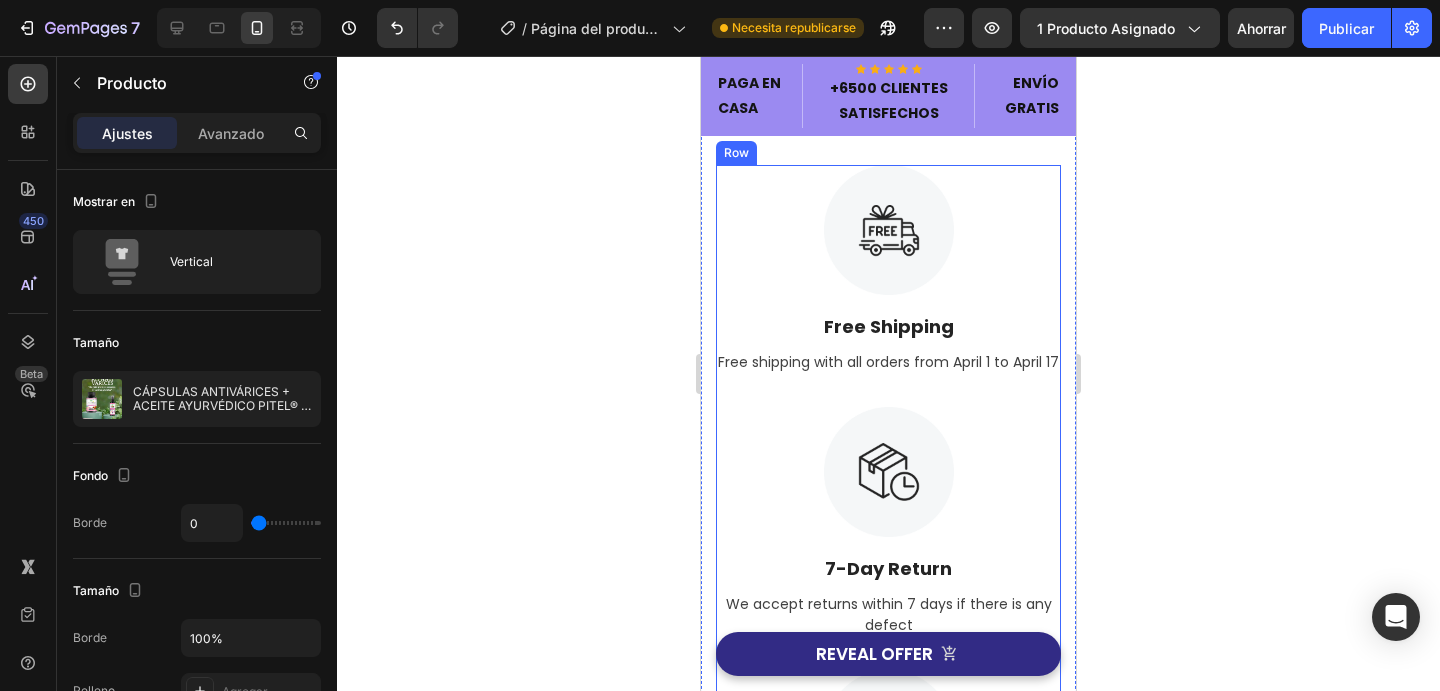 click on "Image Free Shipping Text Block Free shipping with all orders
from April 1 to April 17 Text" at bounding box center (888, 286) 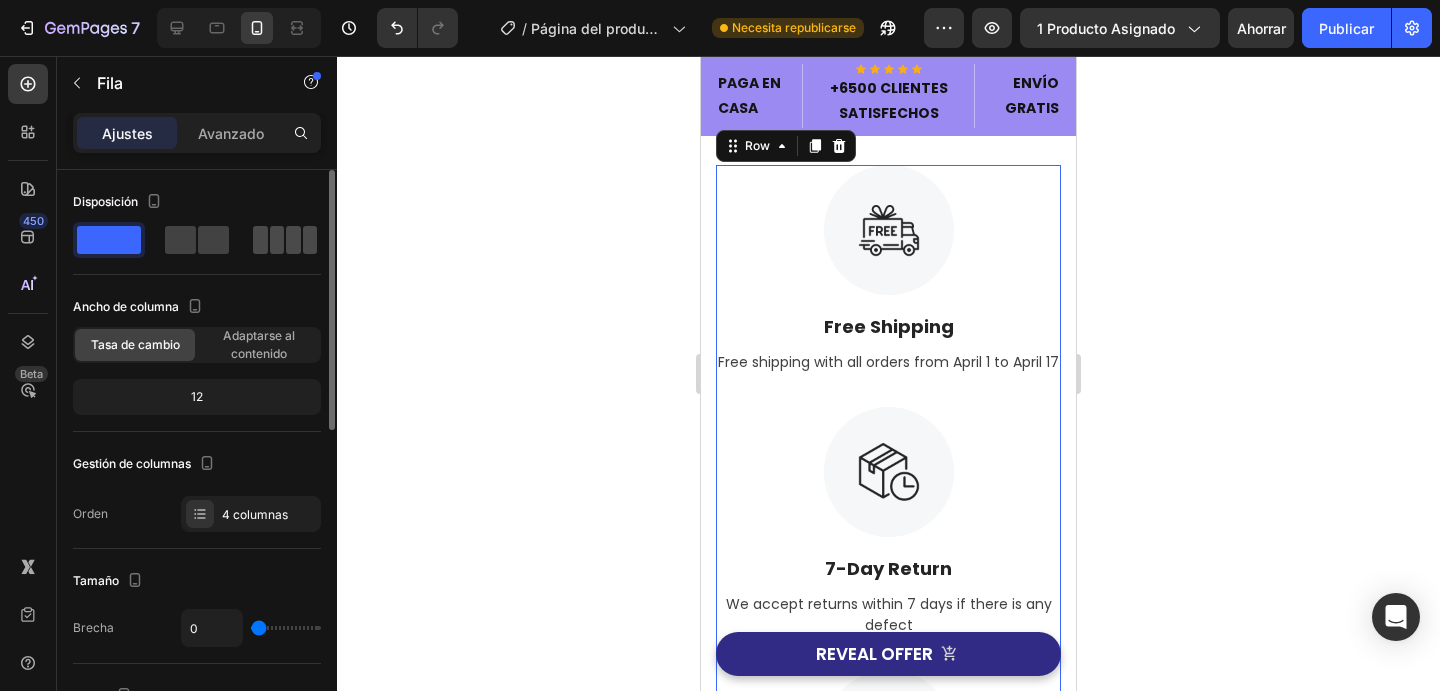 click 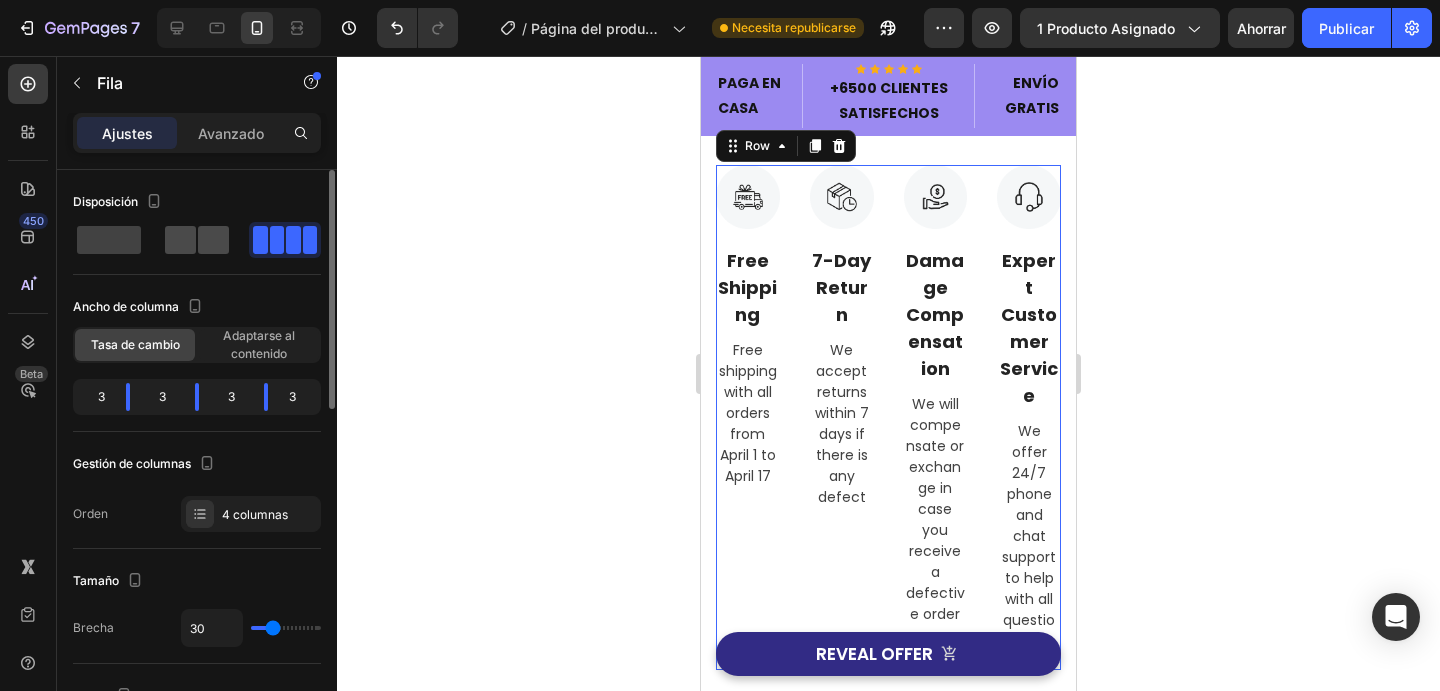 click 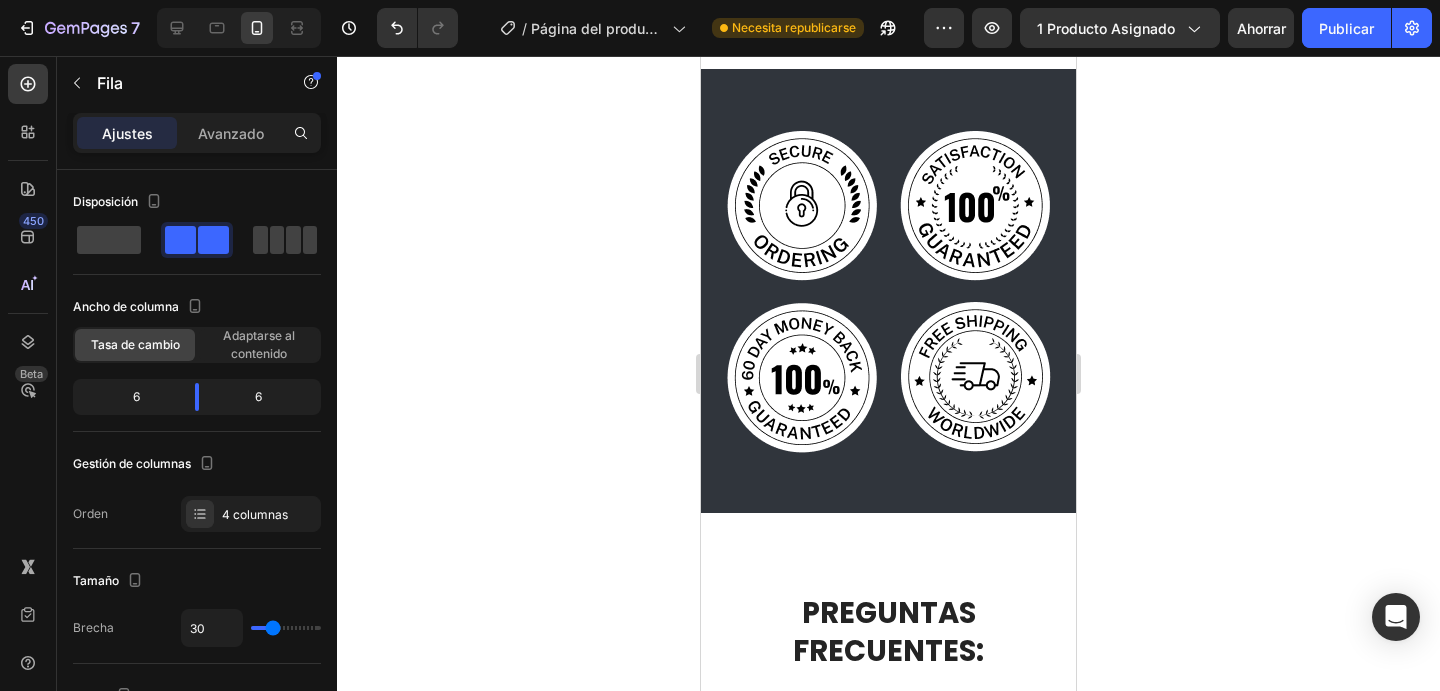 scroll, scrollTop: 9573, scrollLeft: 0, axis: vertical 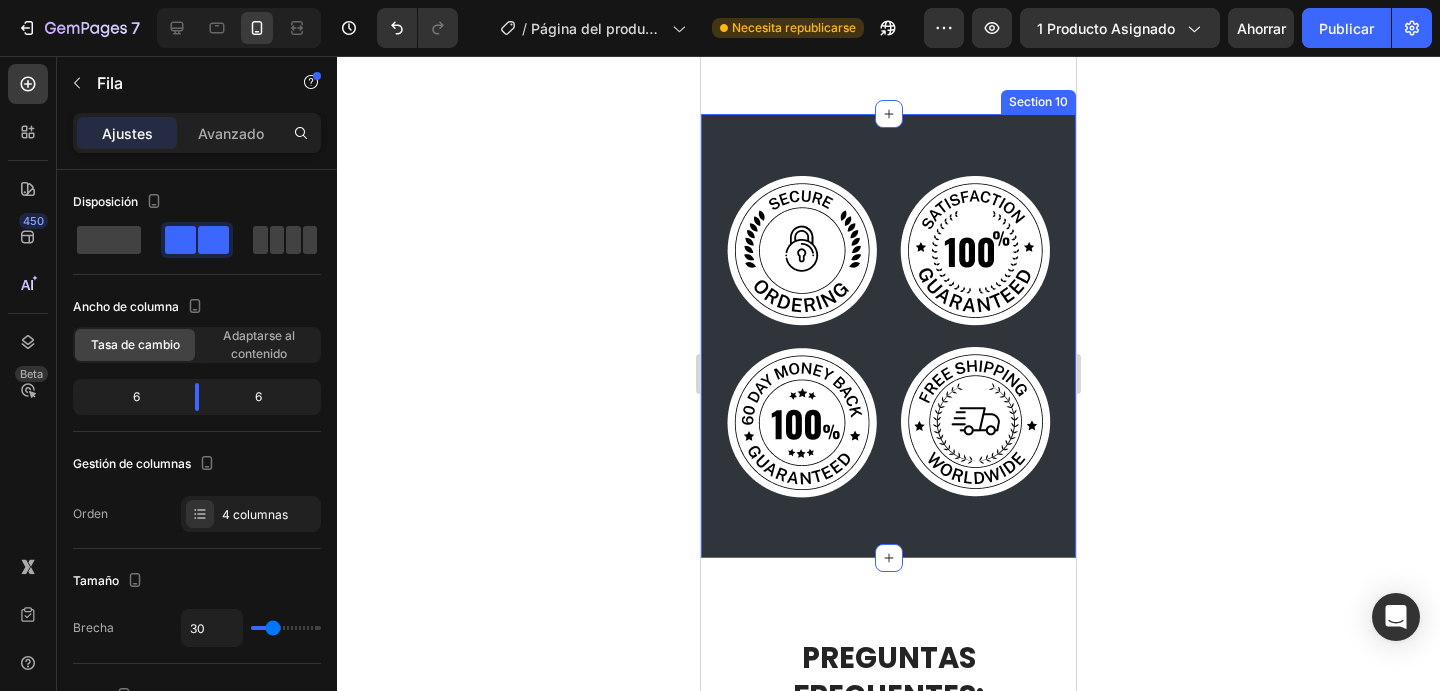 click on "Image Image Image Image Row Section 10" at bounding box center (888, 336) 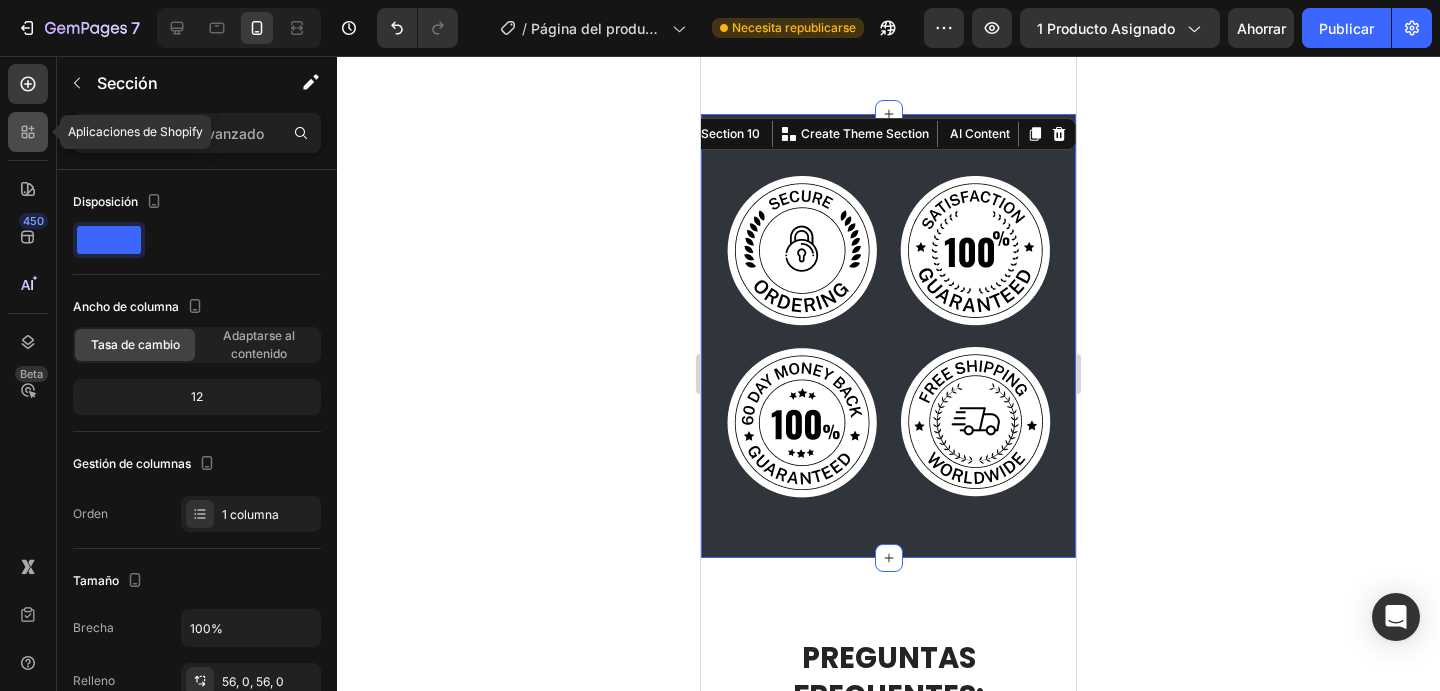 click 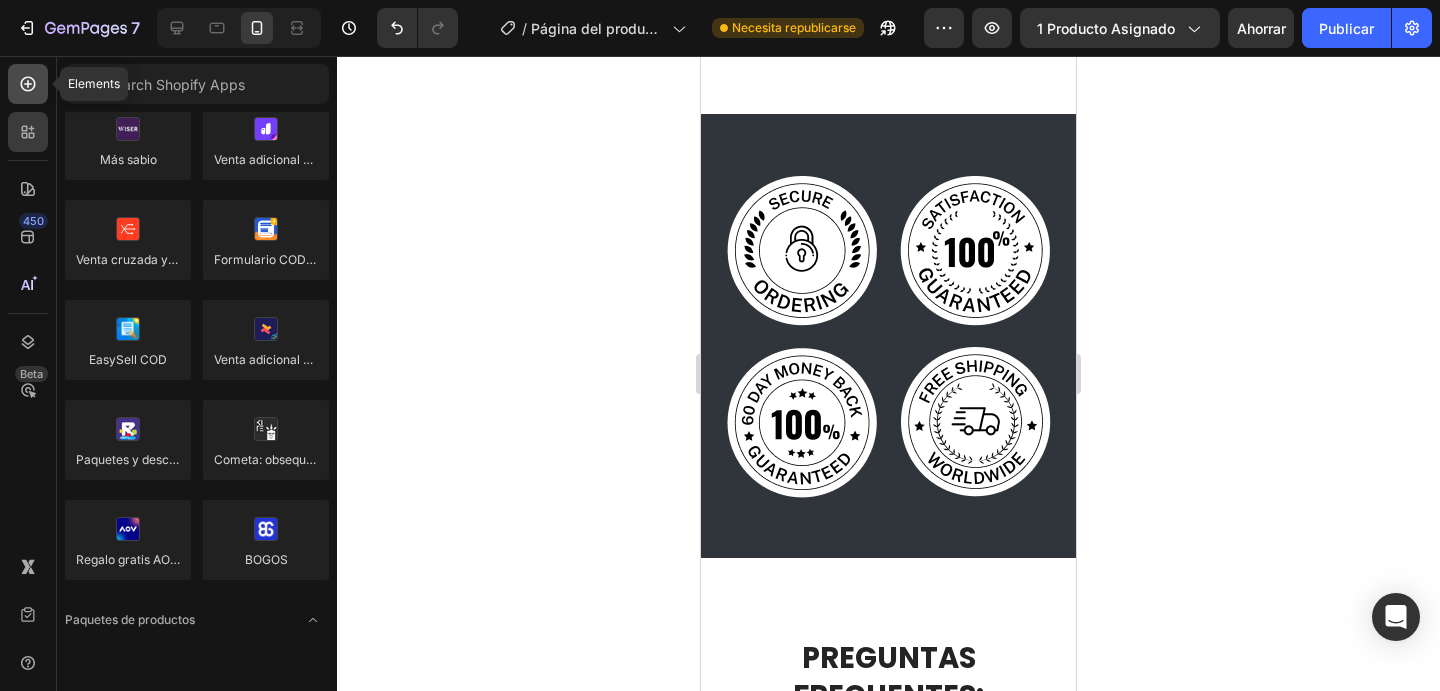 click 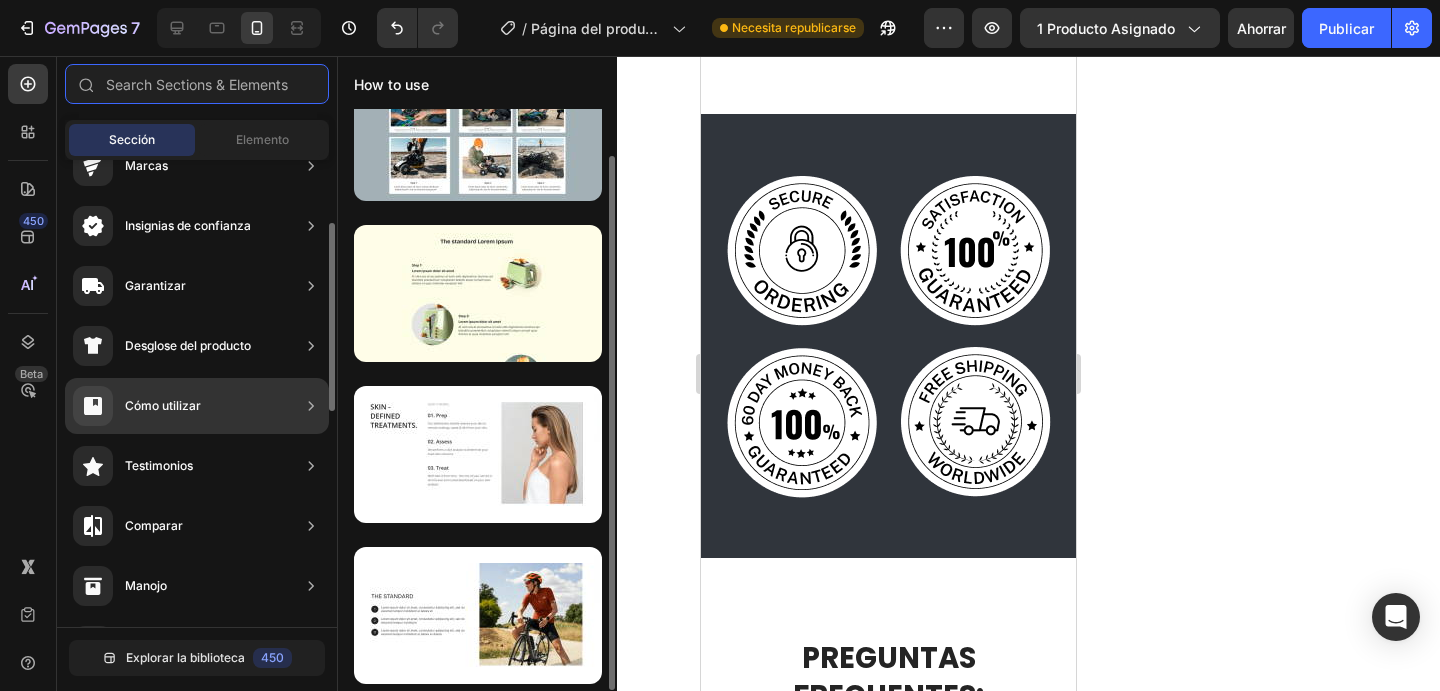 scroll, scrollTop: 51, scrollLeft: 0, axis: vertical 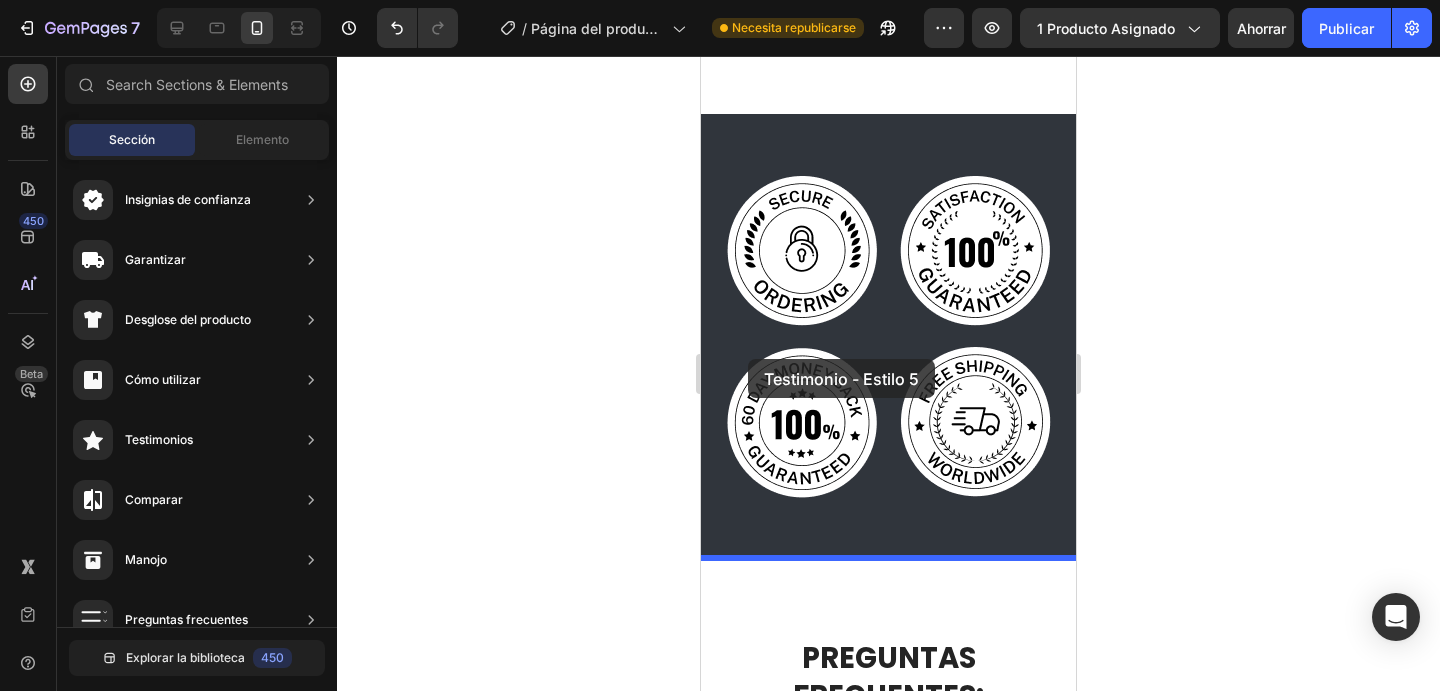 drag, startPoint x: 1187, startPoint y: 549, endPoint x: 748, endPoint y: 359, distance: 478.3524 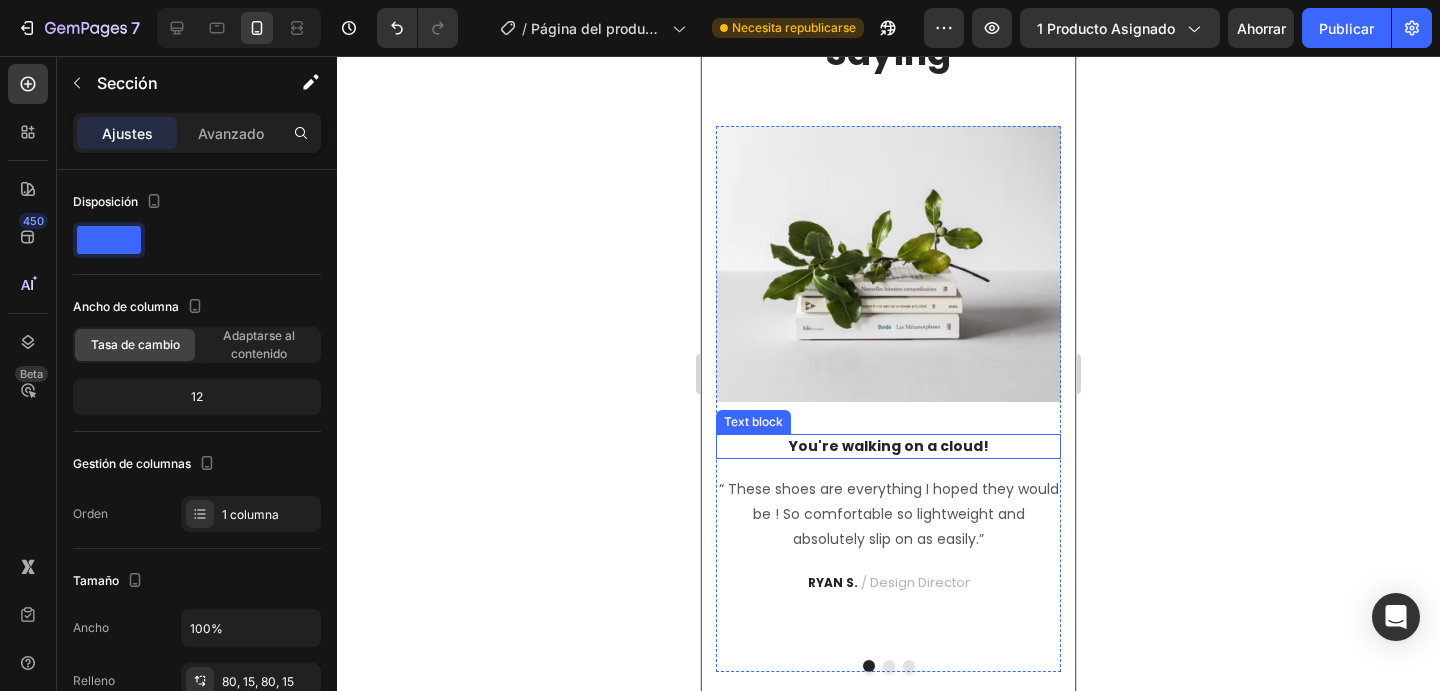 scroll, scrollTop: 10328, scrollLeft: 0, axis: vertical 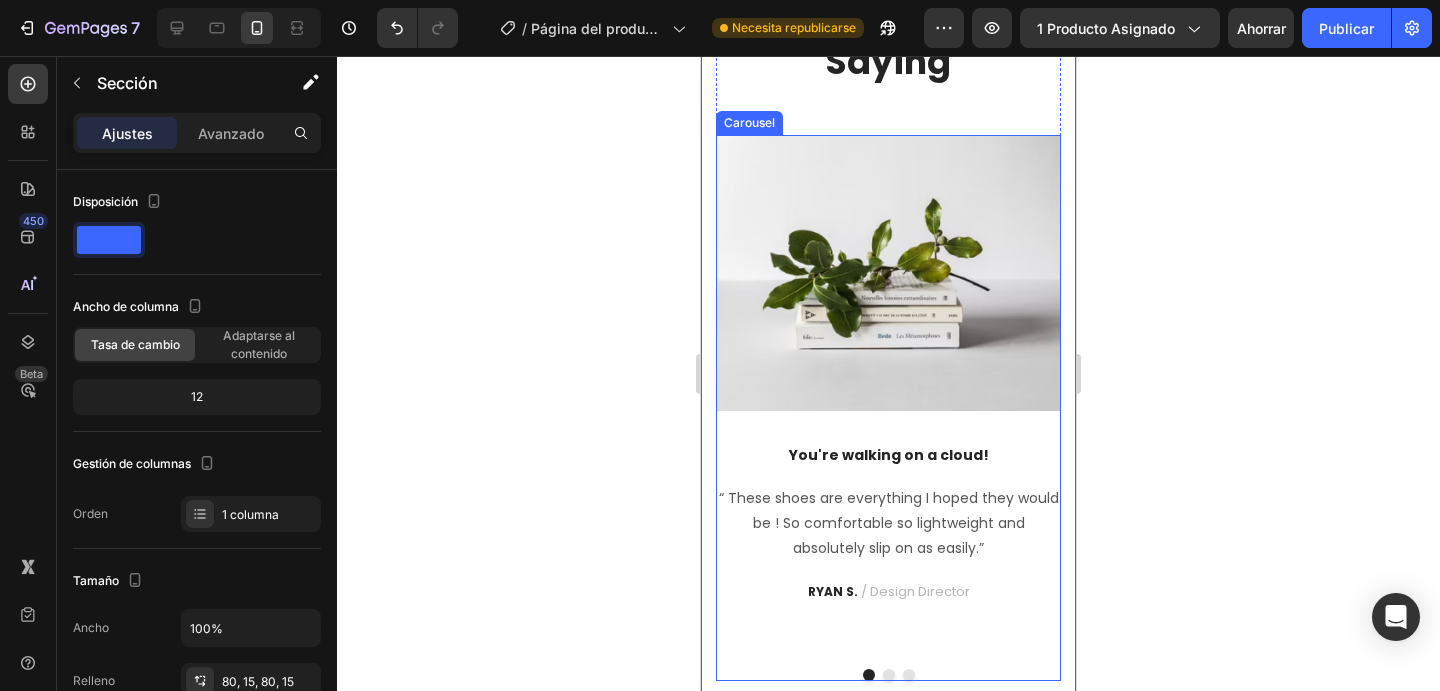 click at bounding box center [889, 675] 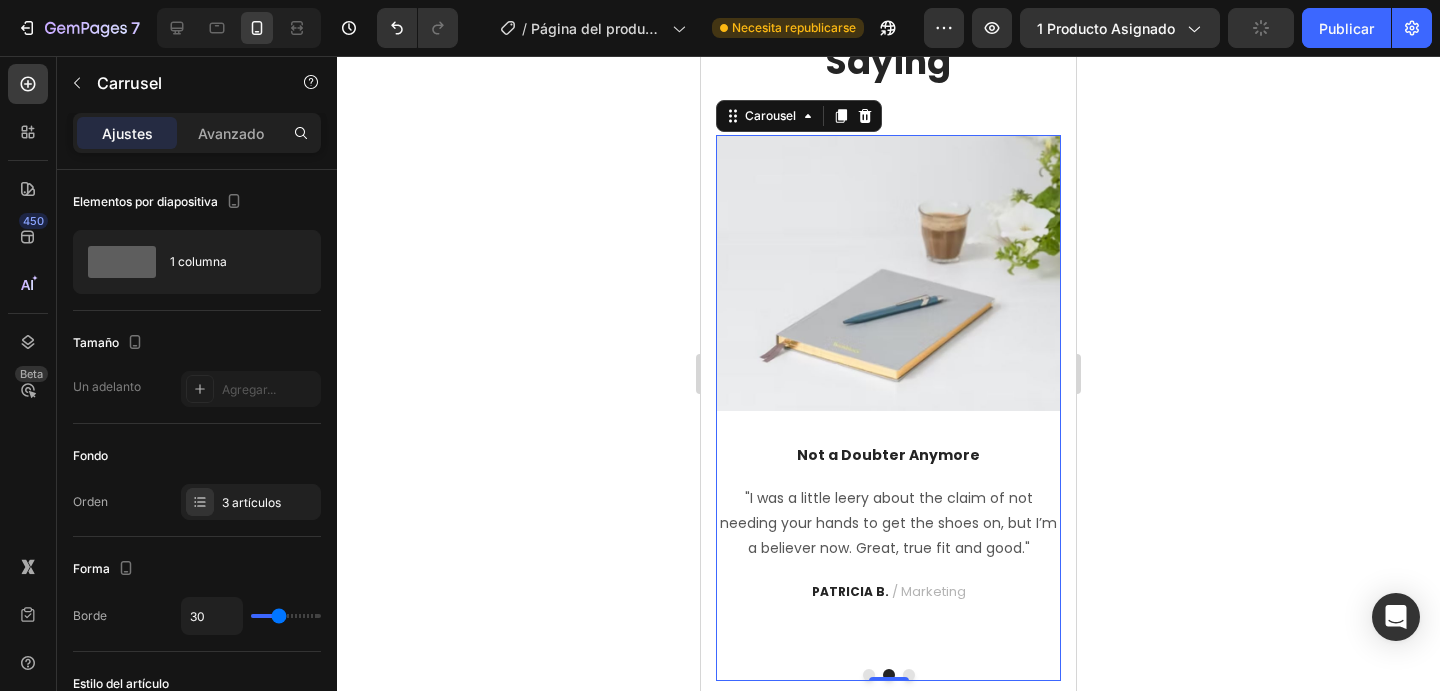 click at bounding box center [909, 675] 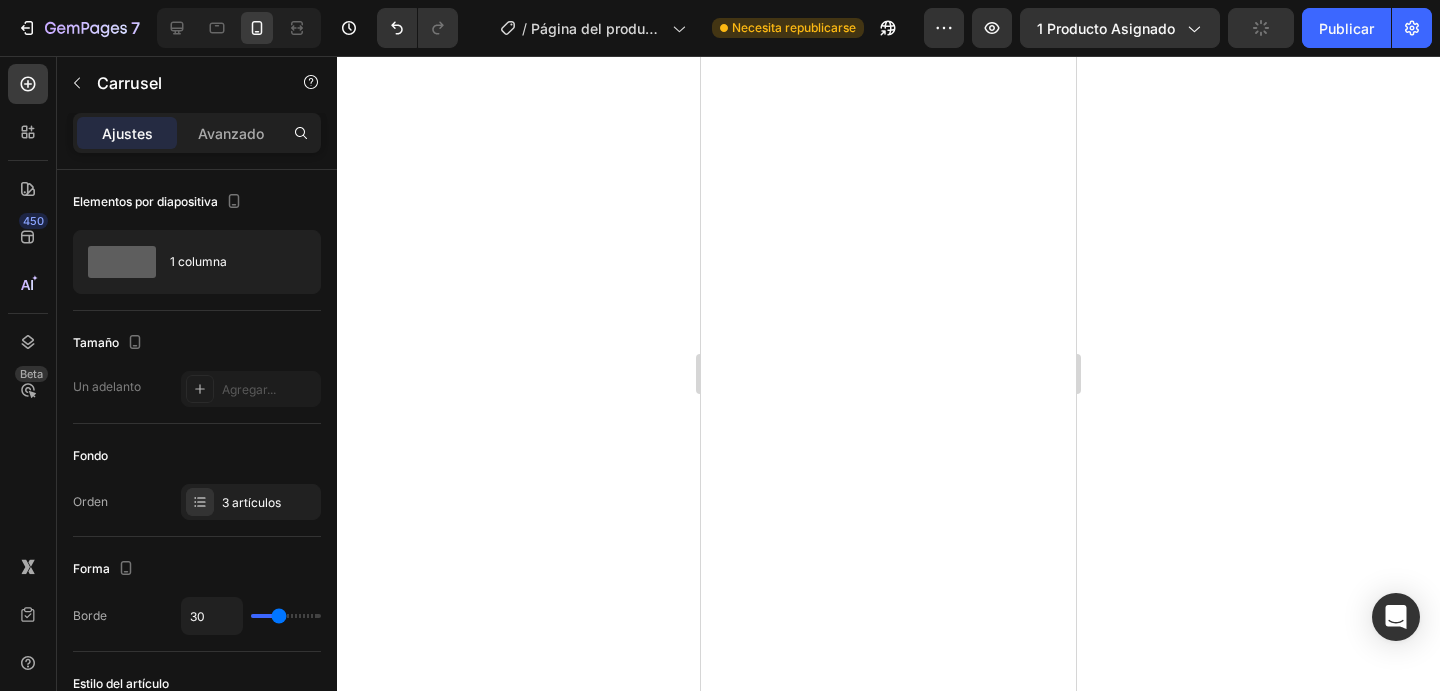 scroll, scrollTop: 6070, scrollLeft: 0, axis: vertical 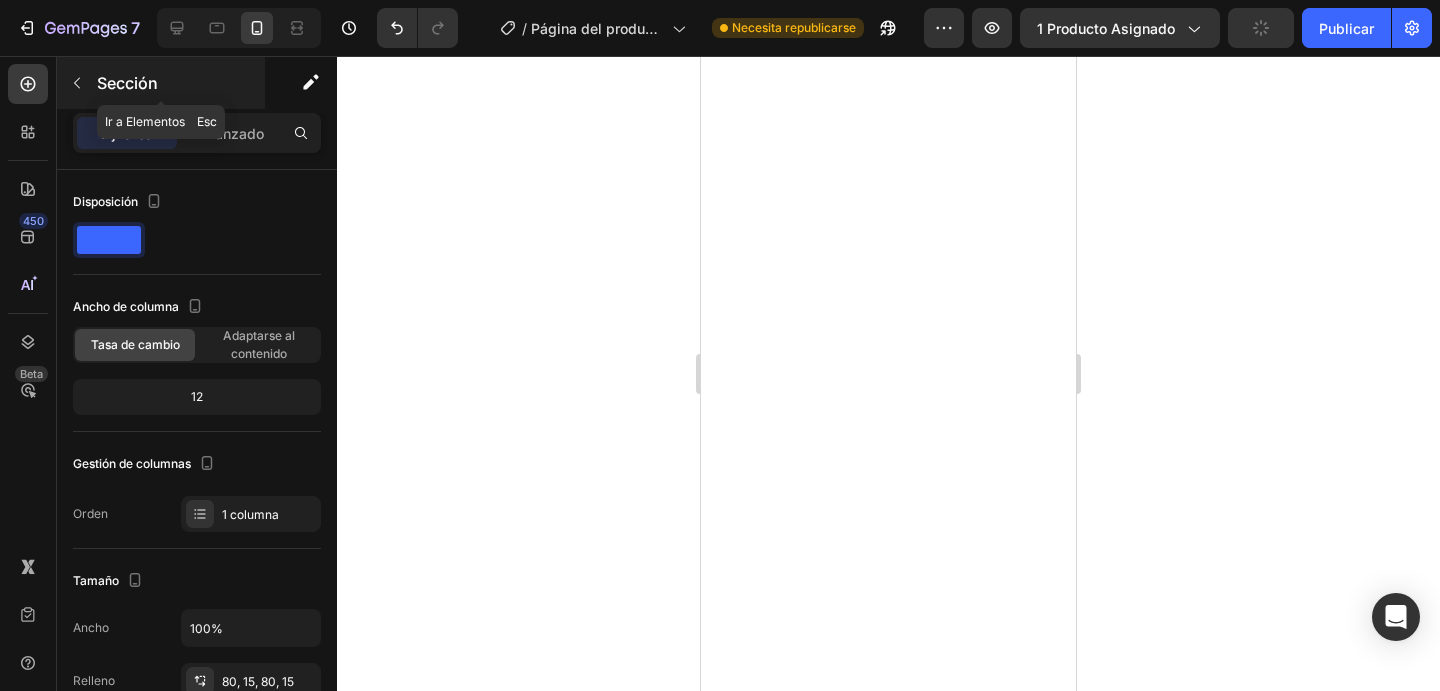 click 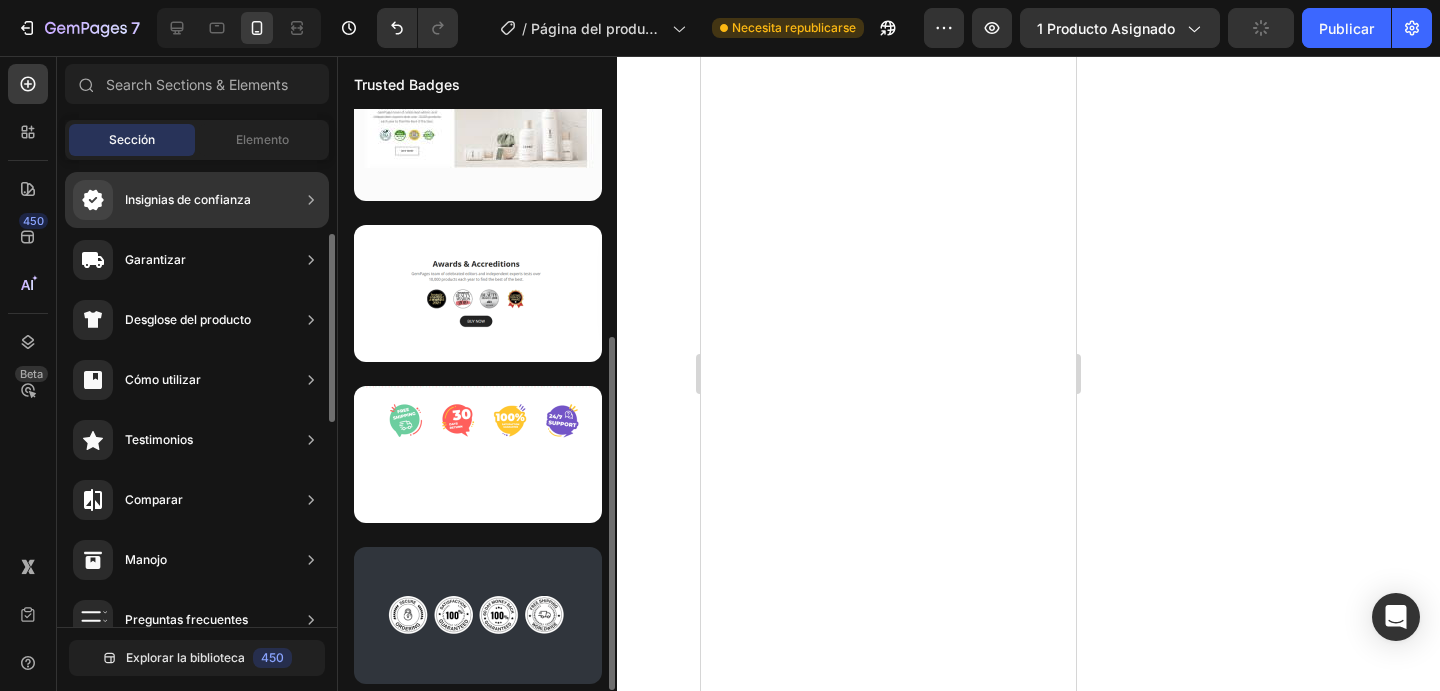 scroll, scrollTop: 373, scrollLeft: 0, axis: vertical 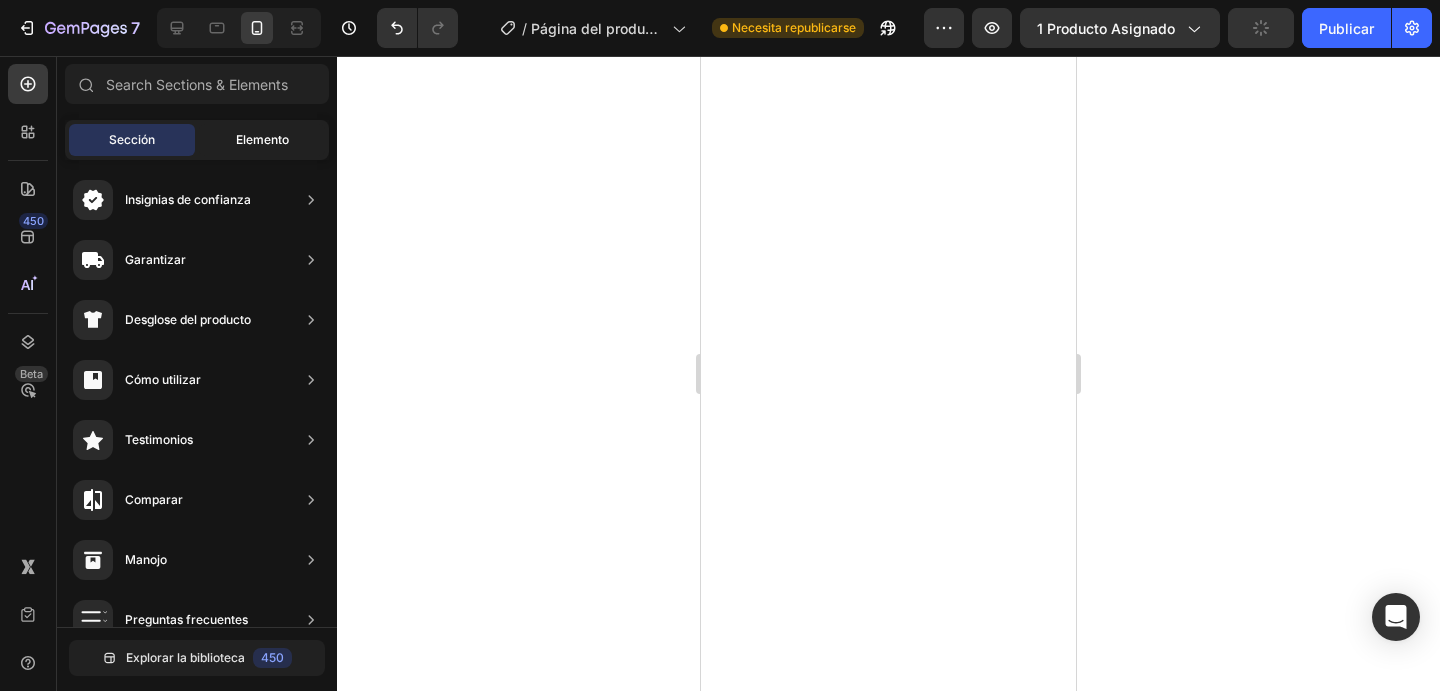click on "Elemento" 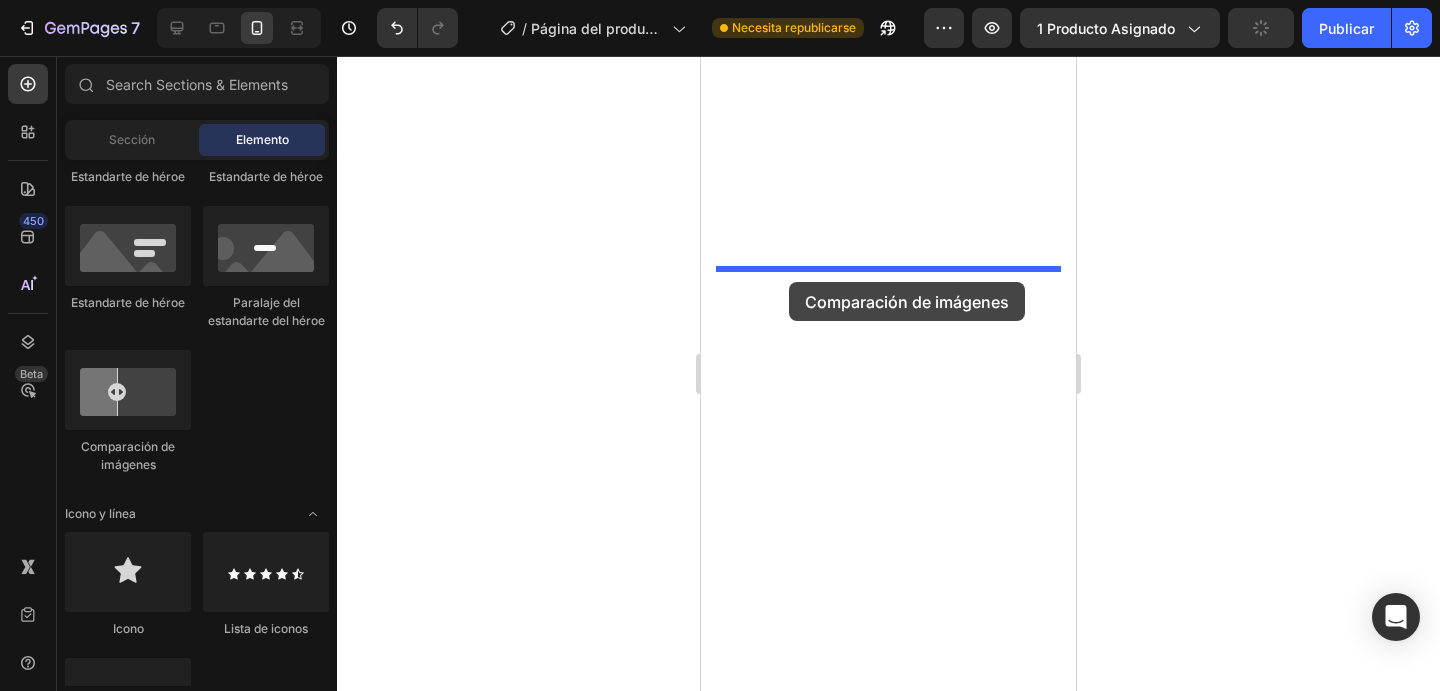 drag, startPoint x: 836, startPoint y: 452, endPoint x: 789, endPoint y: 282, distance: 176.37744 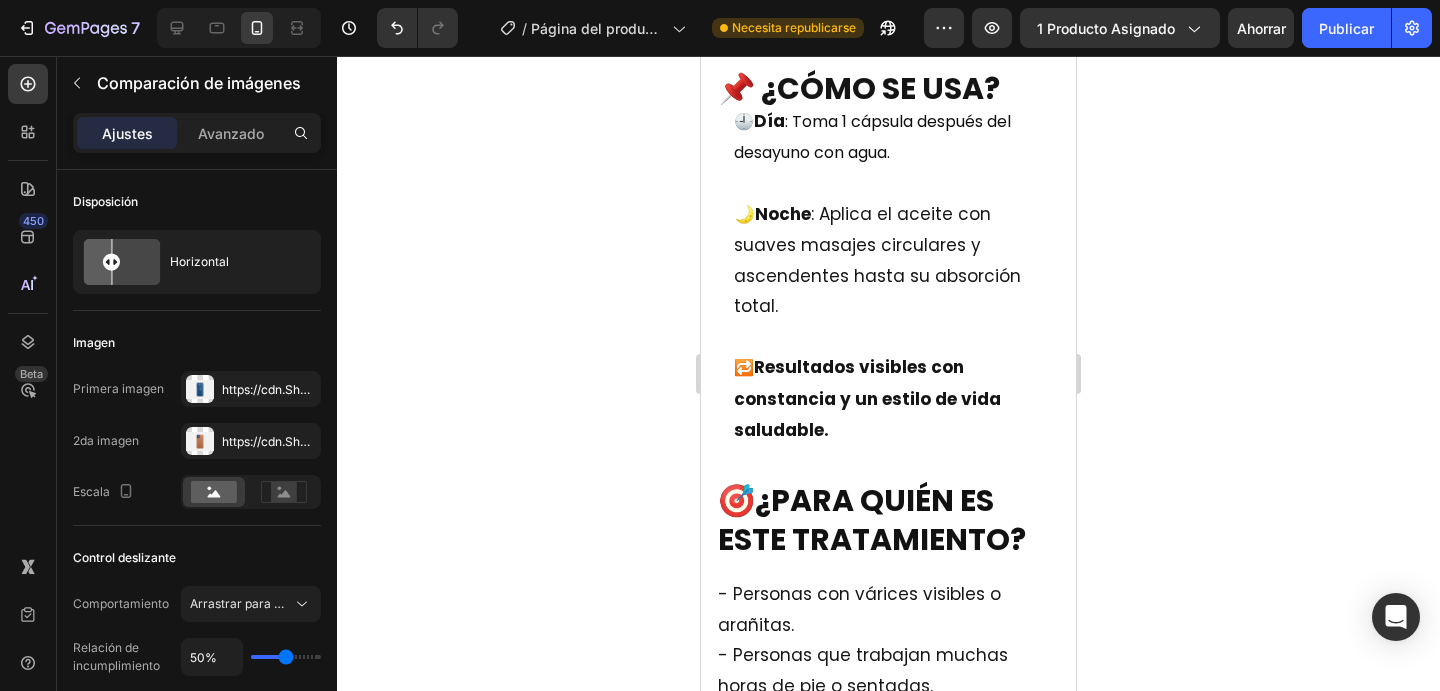 scroll, scrollTop: 8022, scrollLeft: 0, axis: vertical 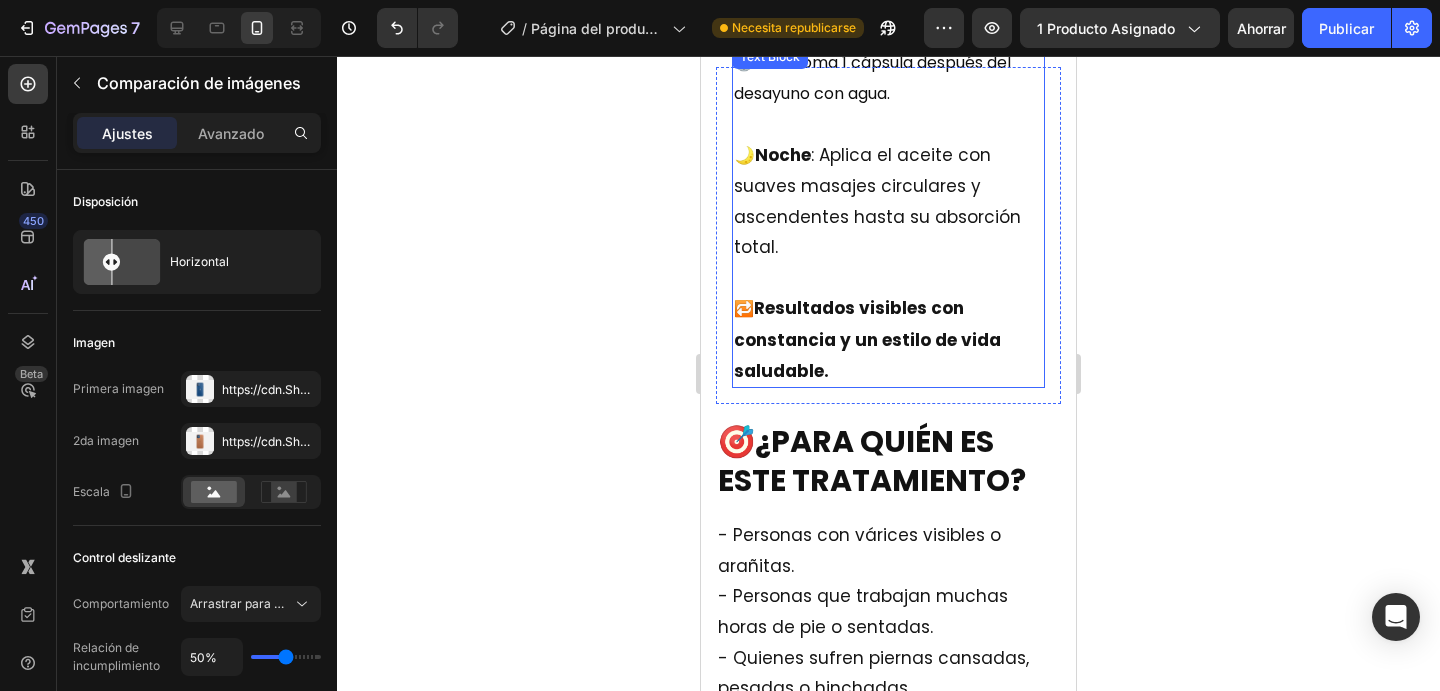 click on ": Toma 1 cápsula después del desayuno con agua." at bounding box center [872, 78] 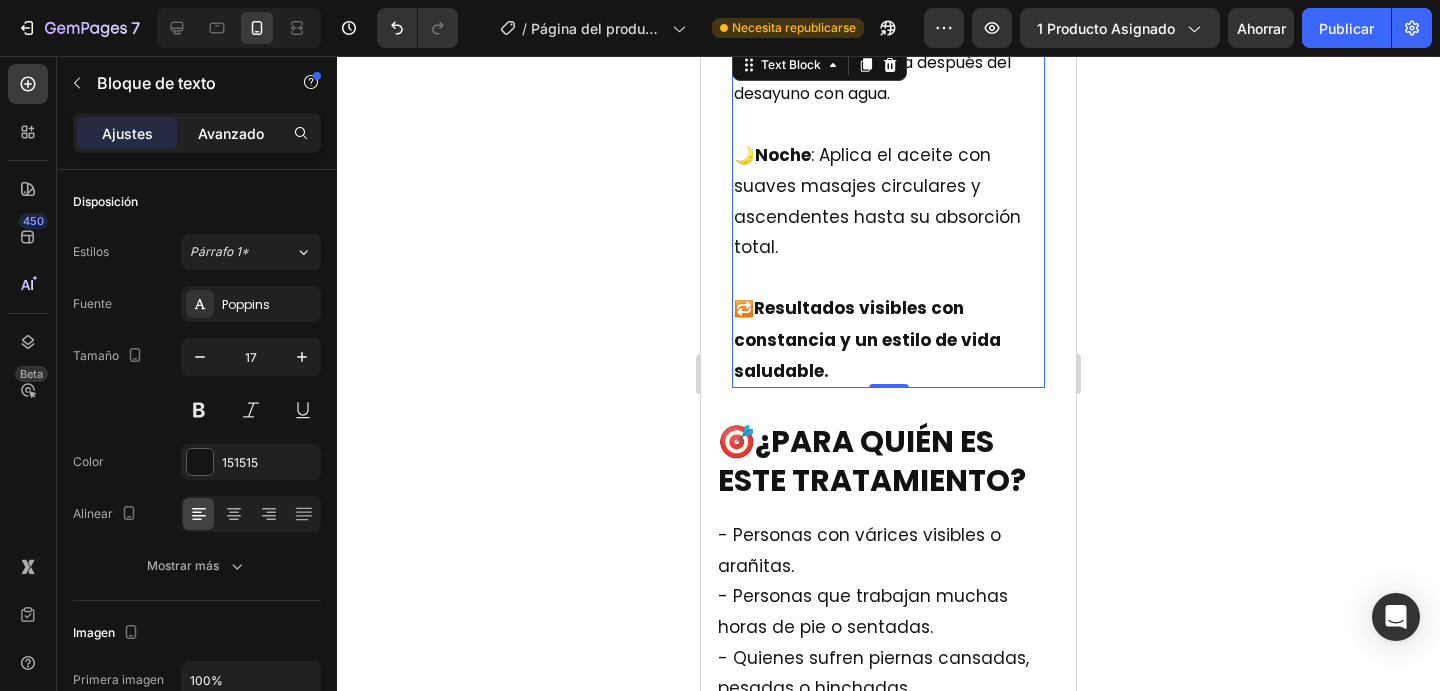 click on "Avanzado" at bounding box center (231, 133) 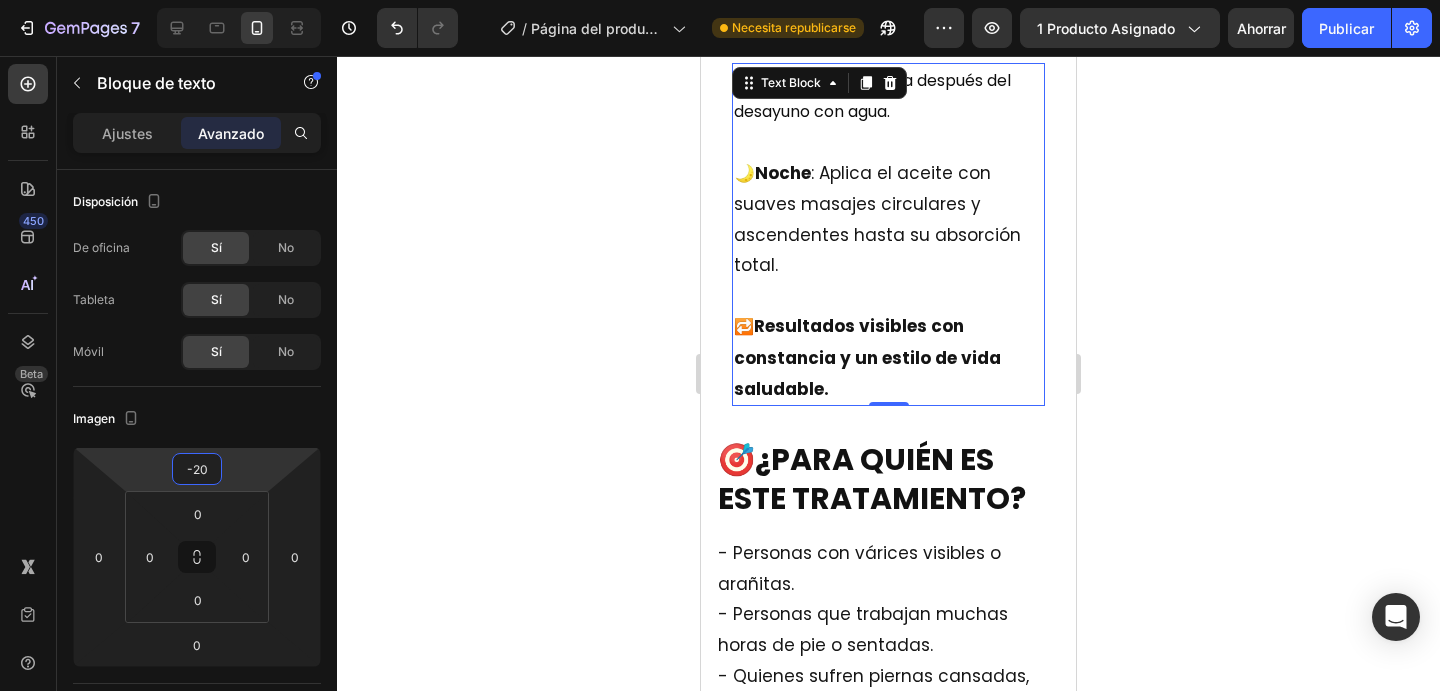 type on "-18" 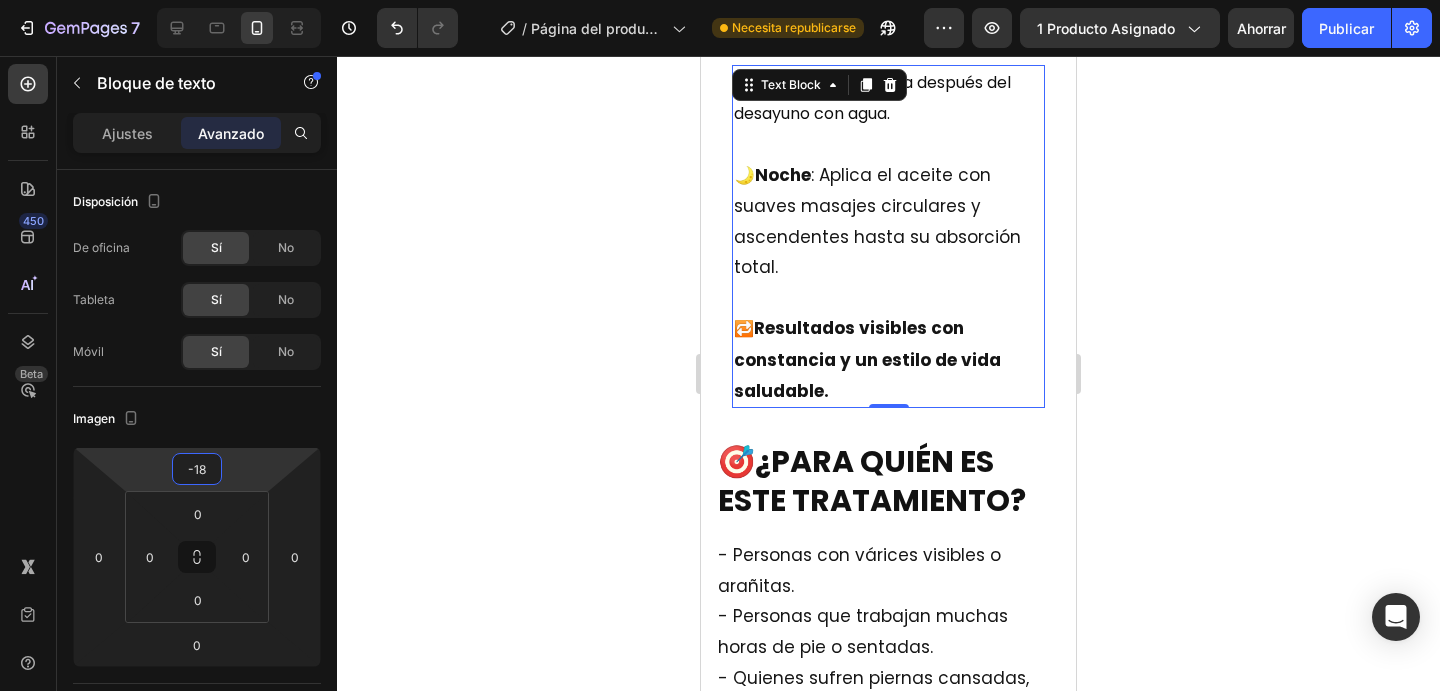 drag, startPoint x: 225, startPoint y: 469, endPoint x: 224, endPoint y: 459, distance: 10.049875 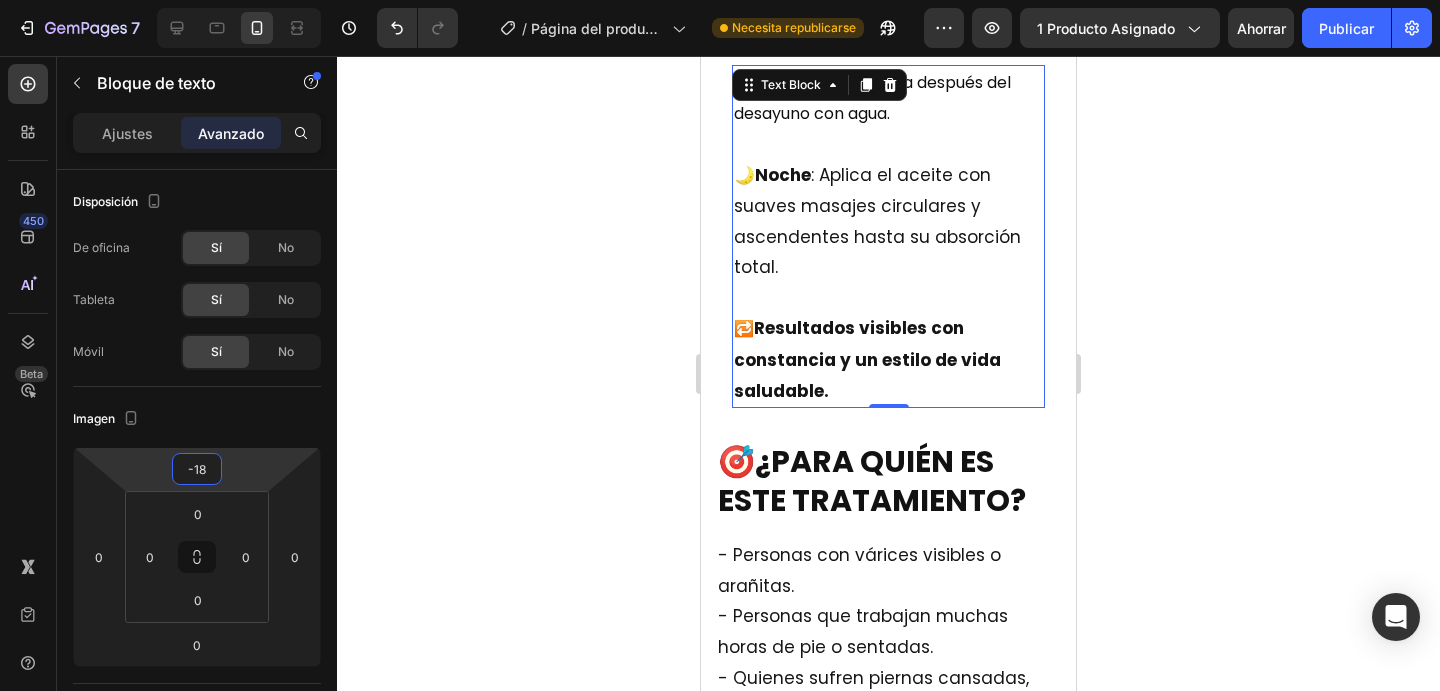 click on "7 / Página del producto - 29 de julio, 13:59:38 Necesita republicarse Avance 1 producto asignado Ahorrar Publicar 450 Beta Secciones(18) Elementos(84) Sección Elemento Sección de héroes Detalle del producto Marcas Insignias de confianza Garantizar Desglose del producto Cómo utilizar Testimonios Comparar Manojo Preguntas frecuentes Prueba social Historia de la marca Lista de productos Recopilación Lista de blogs Contacto Sticky Añadir al carrito Pie de página personalizado Explorar la biblioteca 450 Disposición
Fila
Fila
Fila
Fila Texto
Título
Bloque de texto Botón
Botón
Botón Medios de comunicación Imagen" at bounding box center (720, 0) 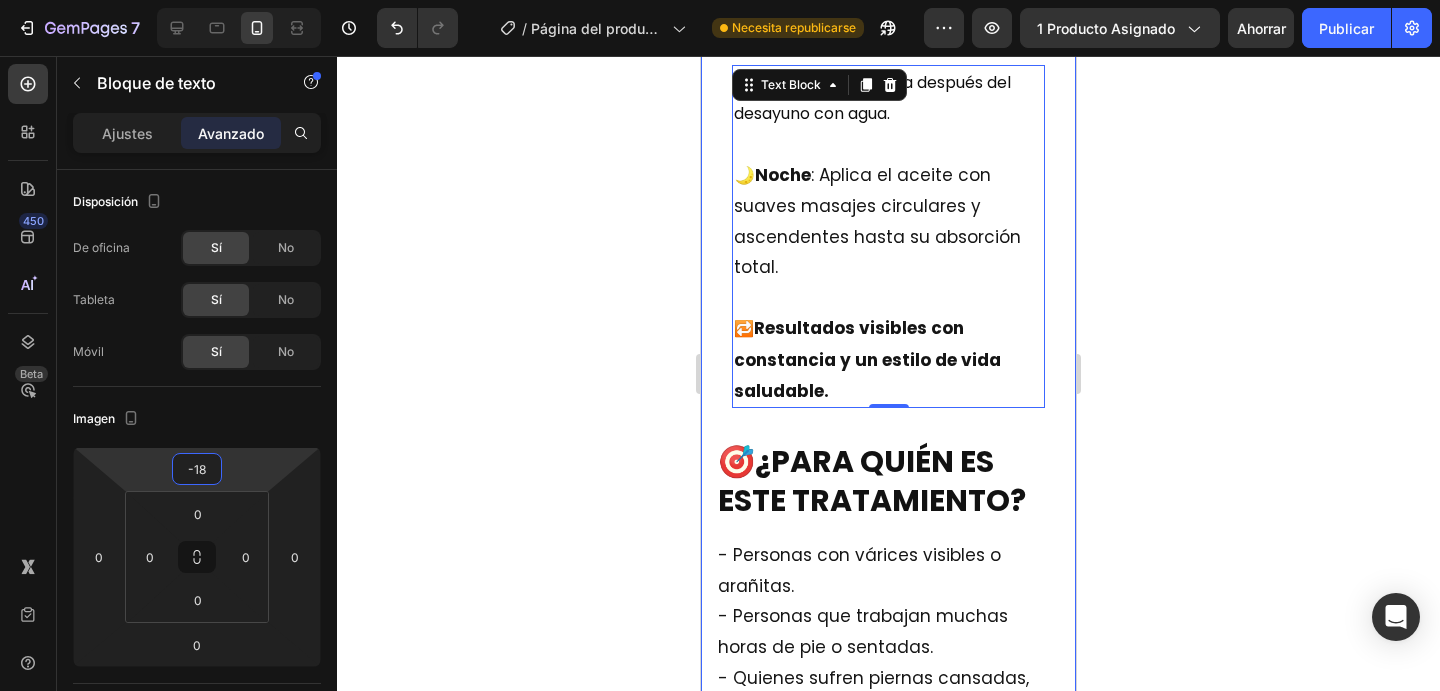 click 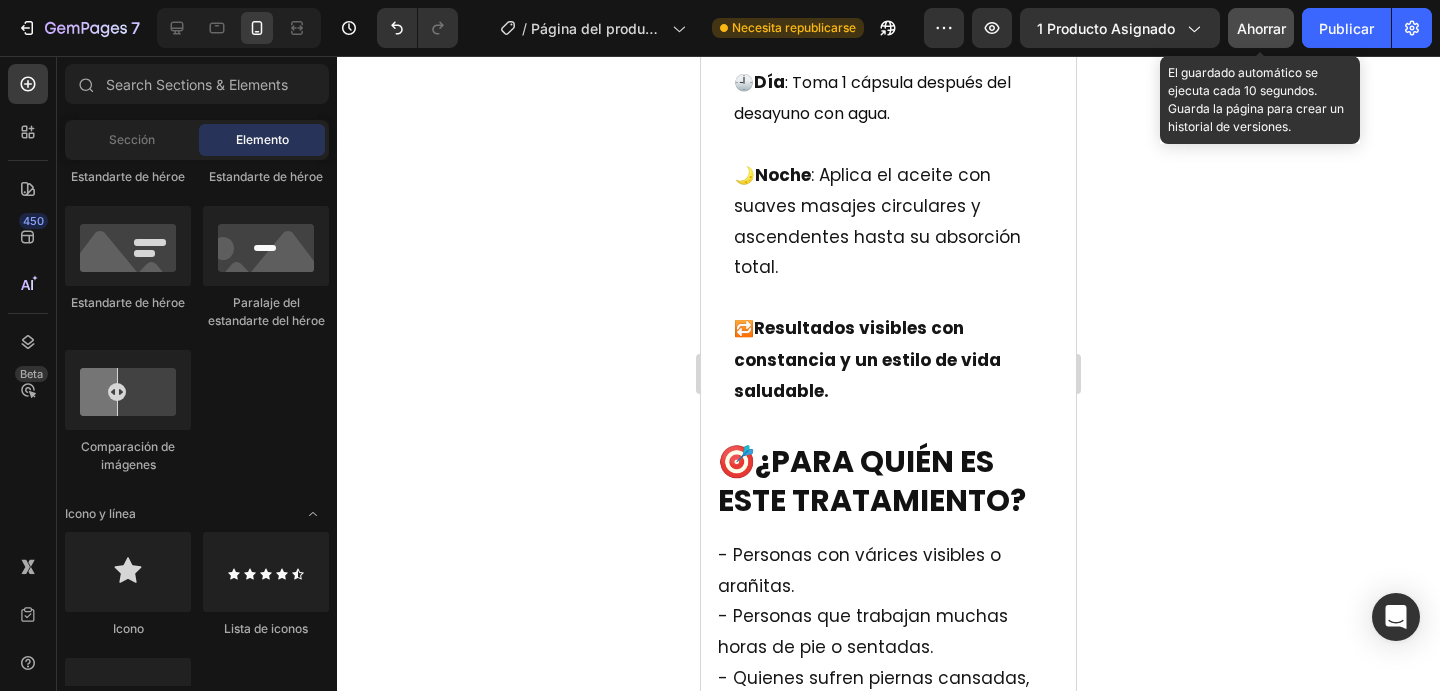 click on "Ahorrar" at bounding box center (1261, 28) 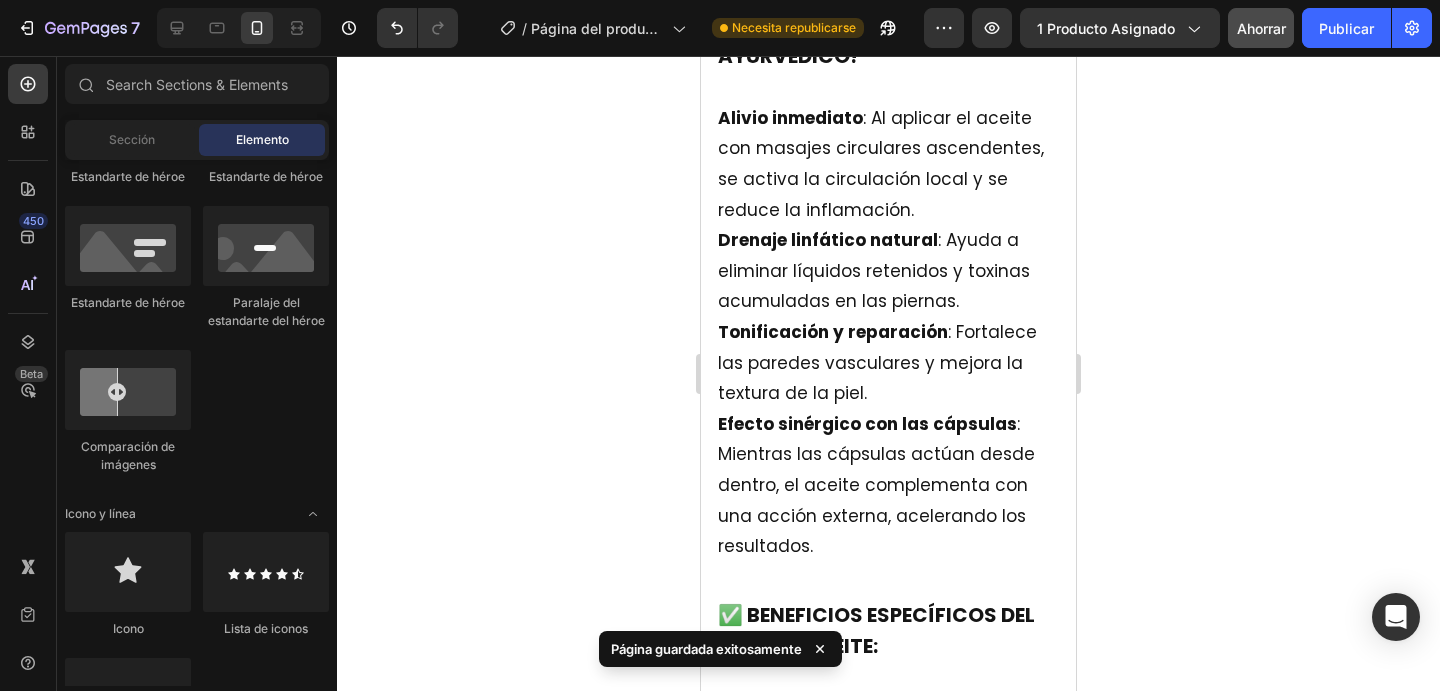 scroll, scrollTop: 5360, scrollLeft: 0, axis: vertical 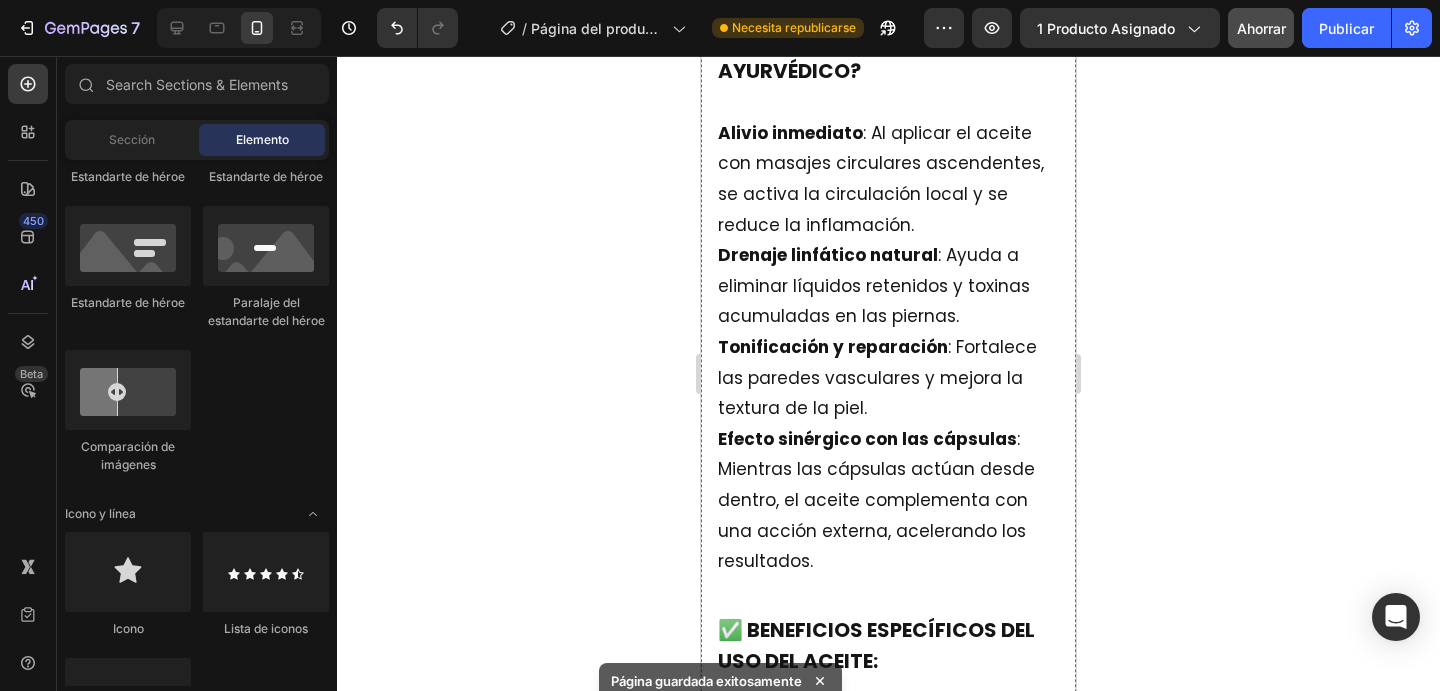 click at bounding box center [888, 1113] 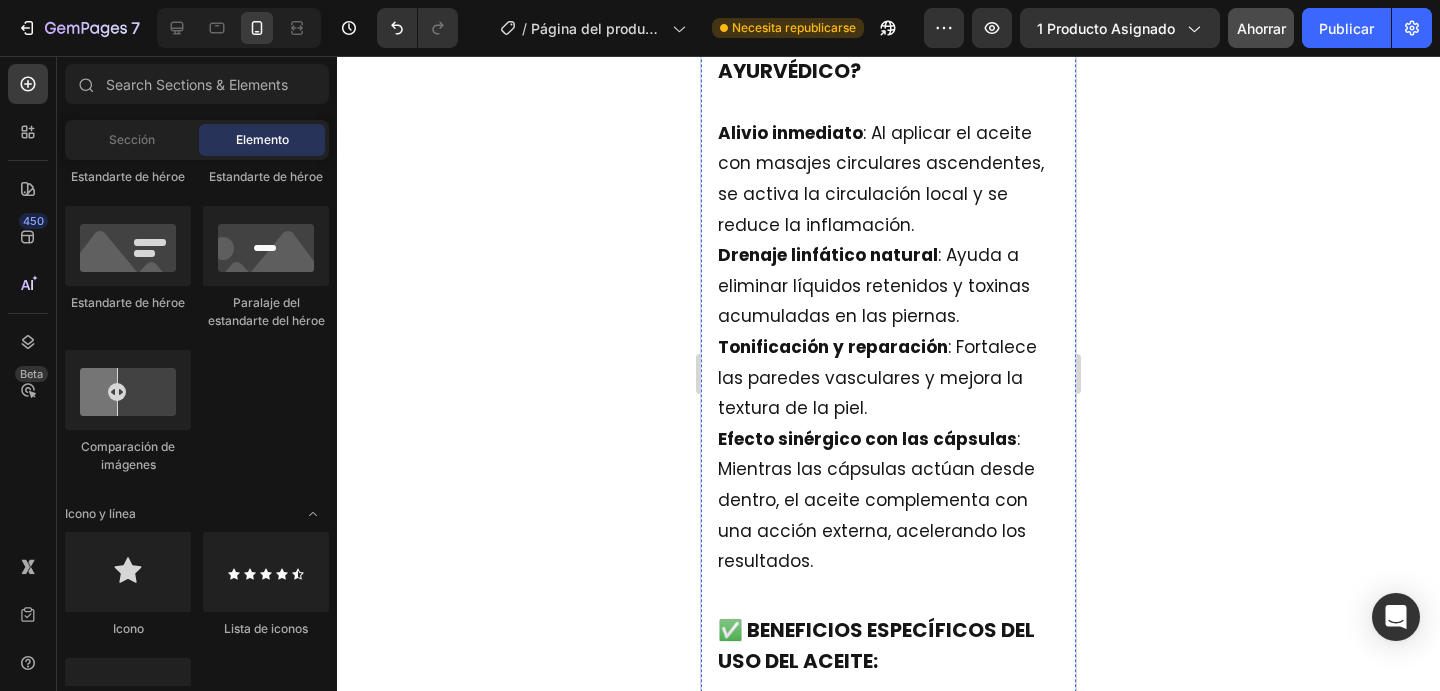 click at bounding box center [888, 1113] 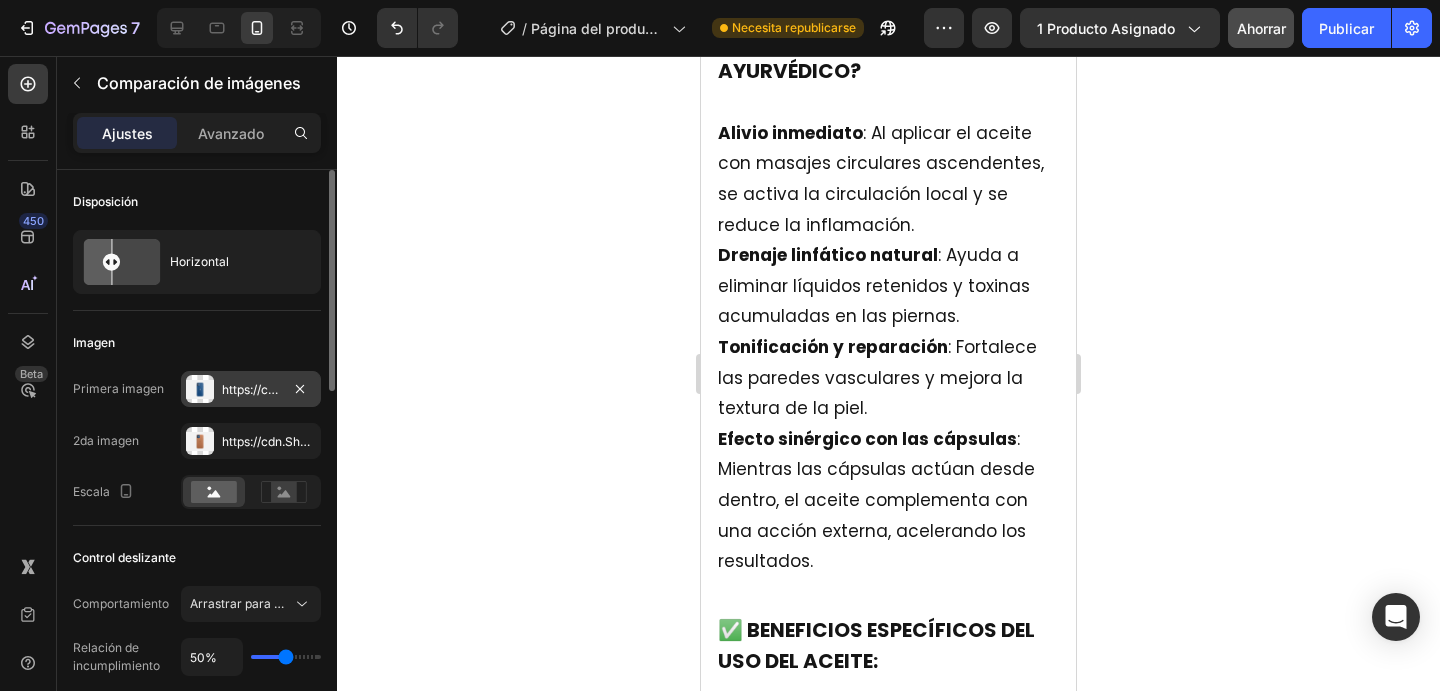 click at bounding box center (200, 389) 